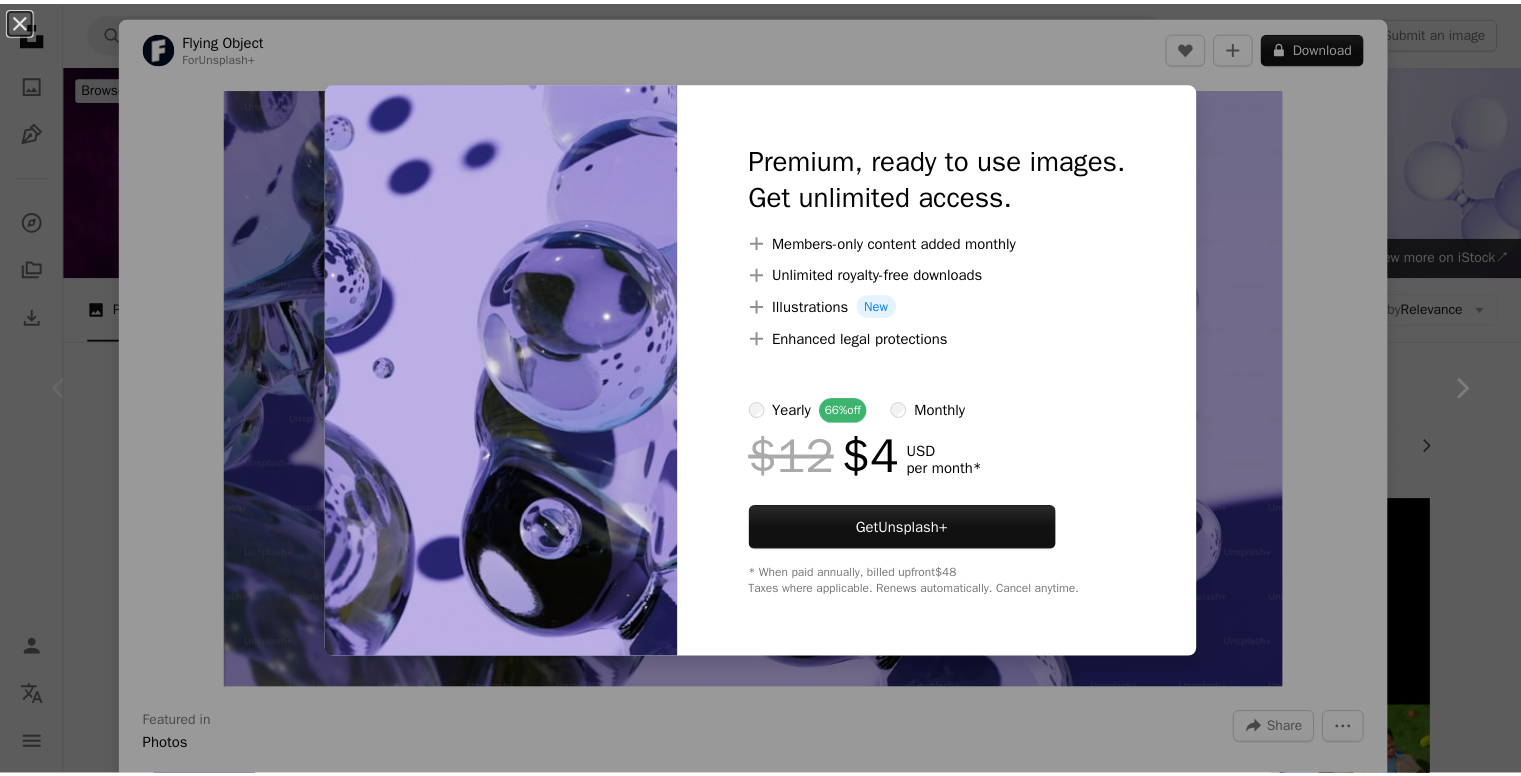 scroll, scrollTop: 300, scrollLeft: 0, axis: vertical 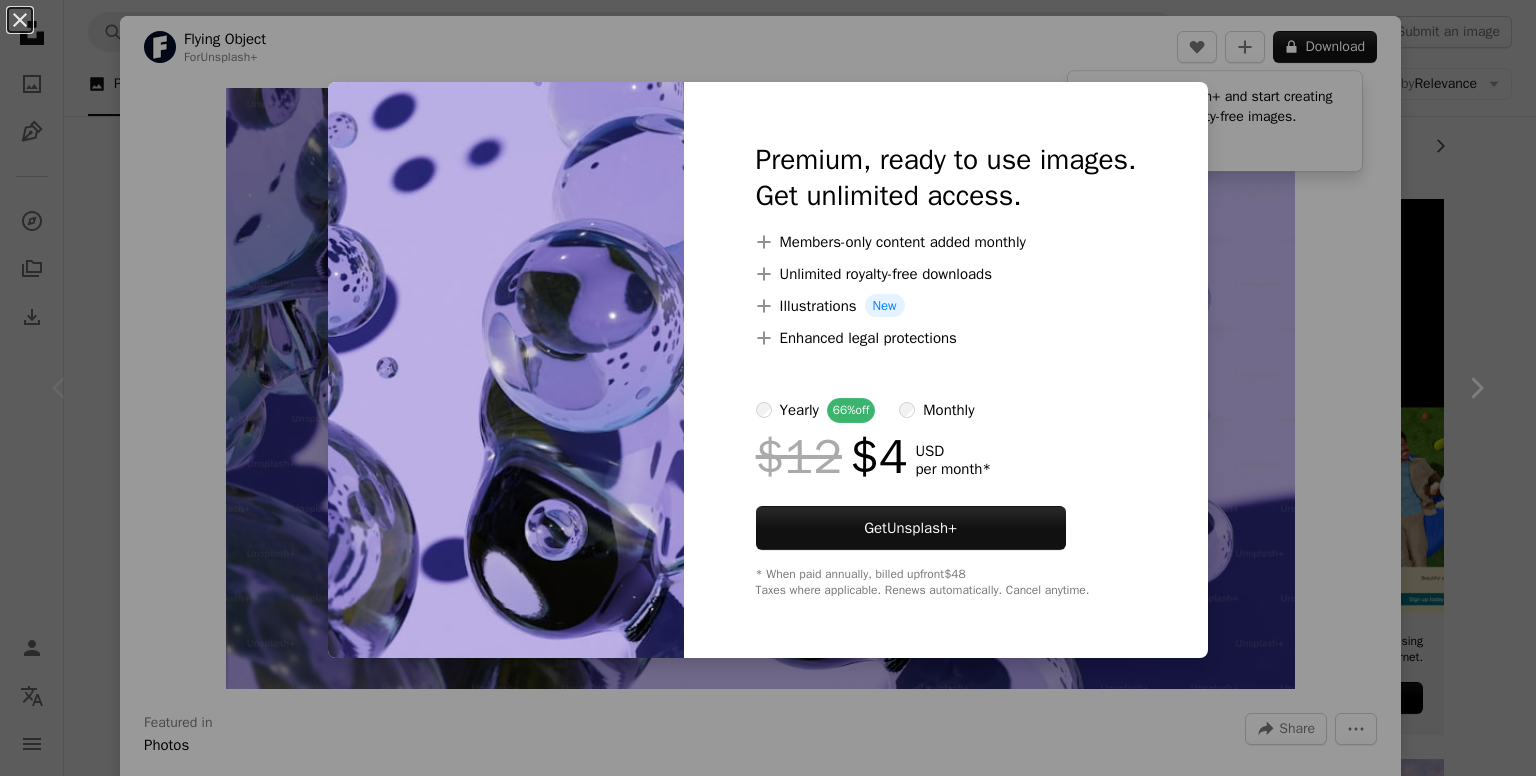 click on "An X shape Premium, ready to use images. Get unlimited access. A plus sign Members-only content added monthly A plus sign Unlimited royalty-free downloads A plus sign Illustrations  New A plus sign Enhanced legal protections yearly 66%  off monthly $12   $4 USD per month * Get  Unsplash+ * When paid annually, billed upfront  $48 Taxes where applicable. Renews automatically. Cancel anytime." at bounding box center [768, 388] 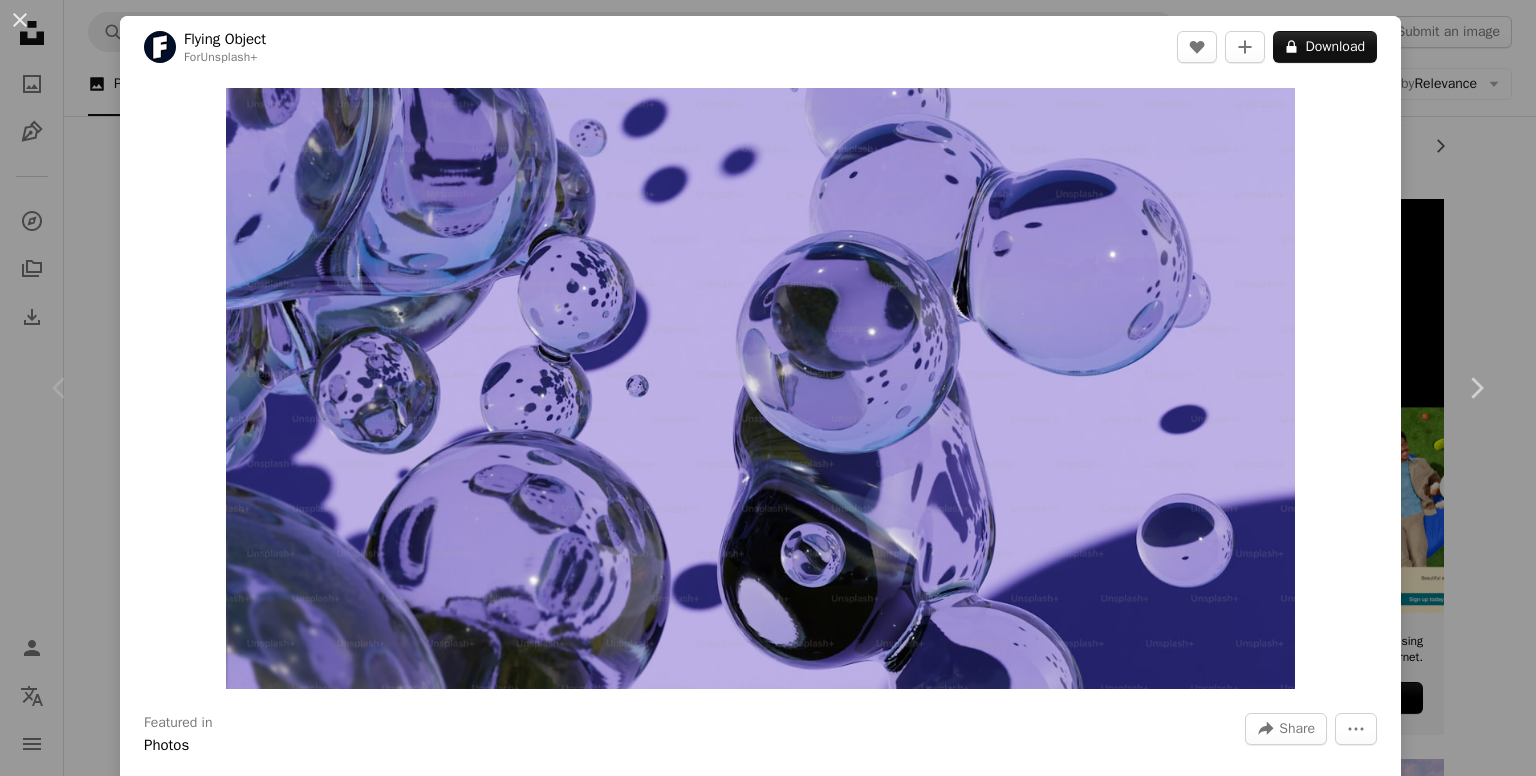 click on "An X shape Chevron left Chevron right Flying Object For  Unsplash+ A heart A plus sign A lock Download Zoom in Featured in Photos A forward-right arrow Share More Actions A 3D rendered image depicting the word wobbly by [FIRST] [LAST] at Flying Object Calendar outlined Published on  [DATE], [YEAR] Safety Licensed under the  Unsplash+ License wallpaper background abstract texture purple render bubbles soft floating jelly shiny drops glossy glassy squishy Creative Commons images From this series Plus sign for Unsplash+ Plus sign for Unsplash+ Related images Plus sign for Unsplash+ A heart A plus sign Flying Object For  Unsplash+ A lock Download Plus sign for Unsplash+ A heart A plus sign Planet Volumes For  Unsplash+ A lock Download Plus sign for Unsplash+ A heart A plus sign [FIRST] [LAST] For  Unsplash+ A lock Download Plus sign for Unsplash+ A heart A plus sign Flying Object For  Unsplash+ A lock Download Plus sign for Unsplash+ A heart A plus sign [FIRST] [LAST] For  Unsplash+ A lock Download Plus sign for Unsplash+ For" at bounding box center (768, 388) 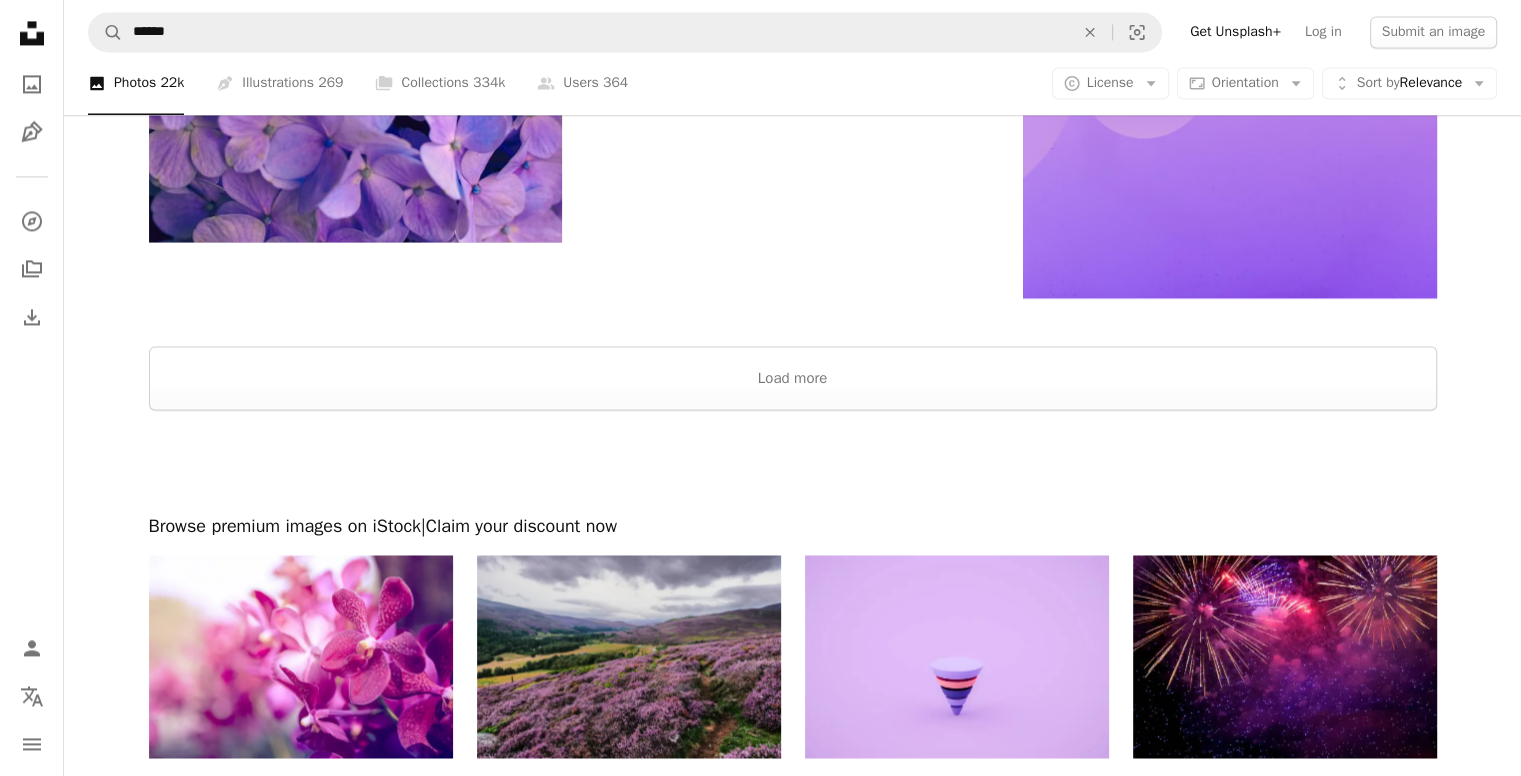 scroll, scrollTop: 3200, scrollLeft: 0, axis: vertical 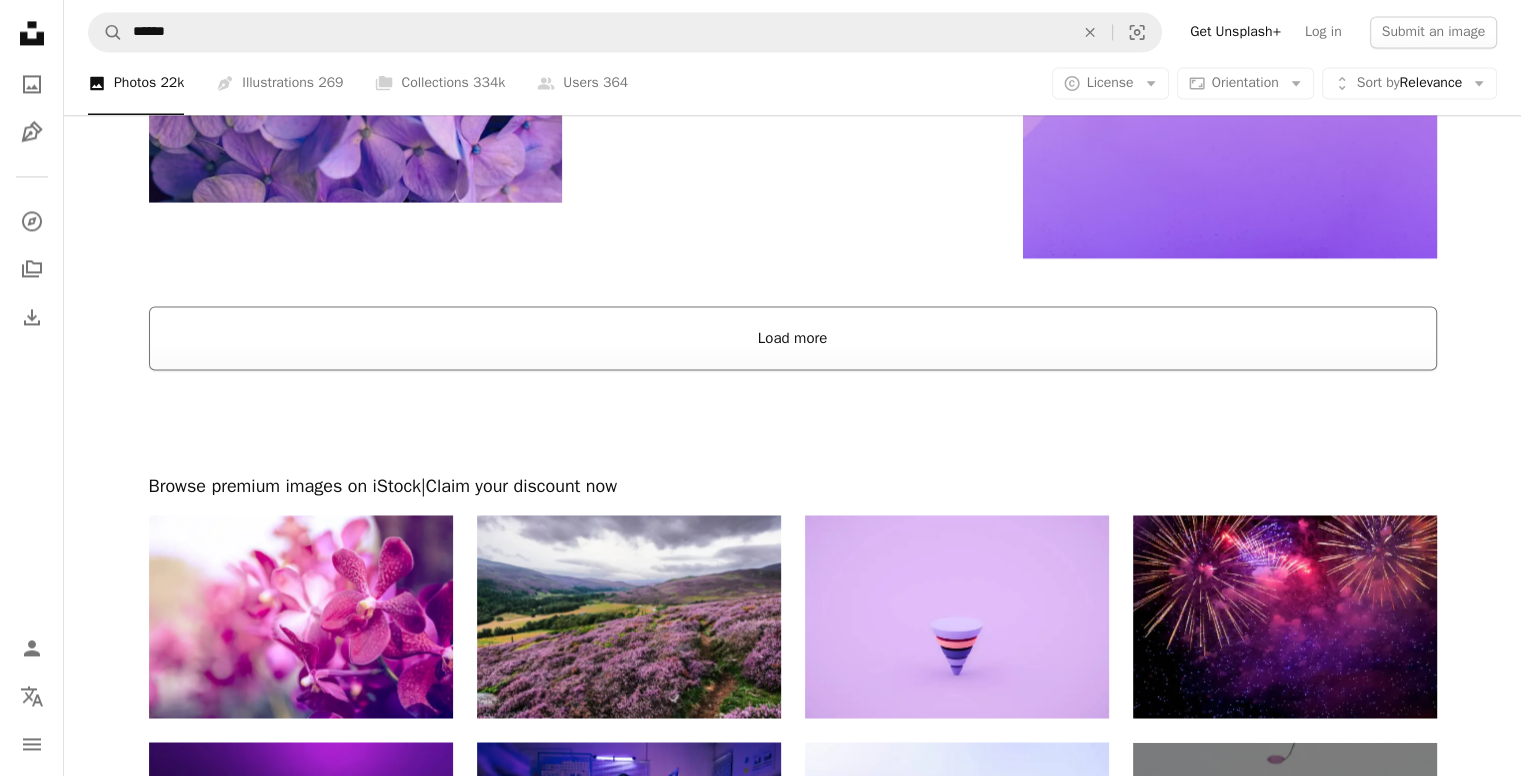 click on "Load more" at bounding box center (793, 338) 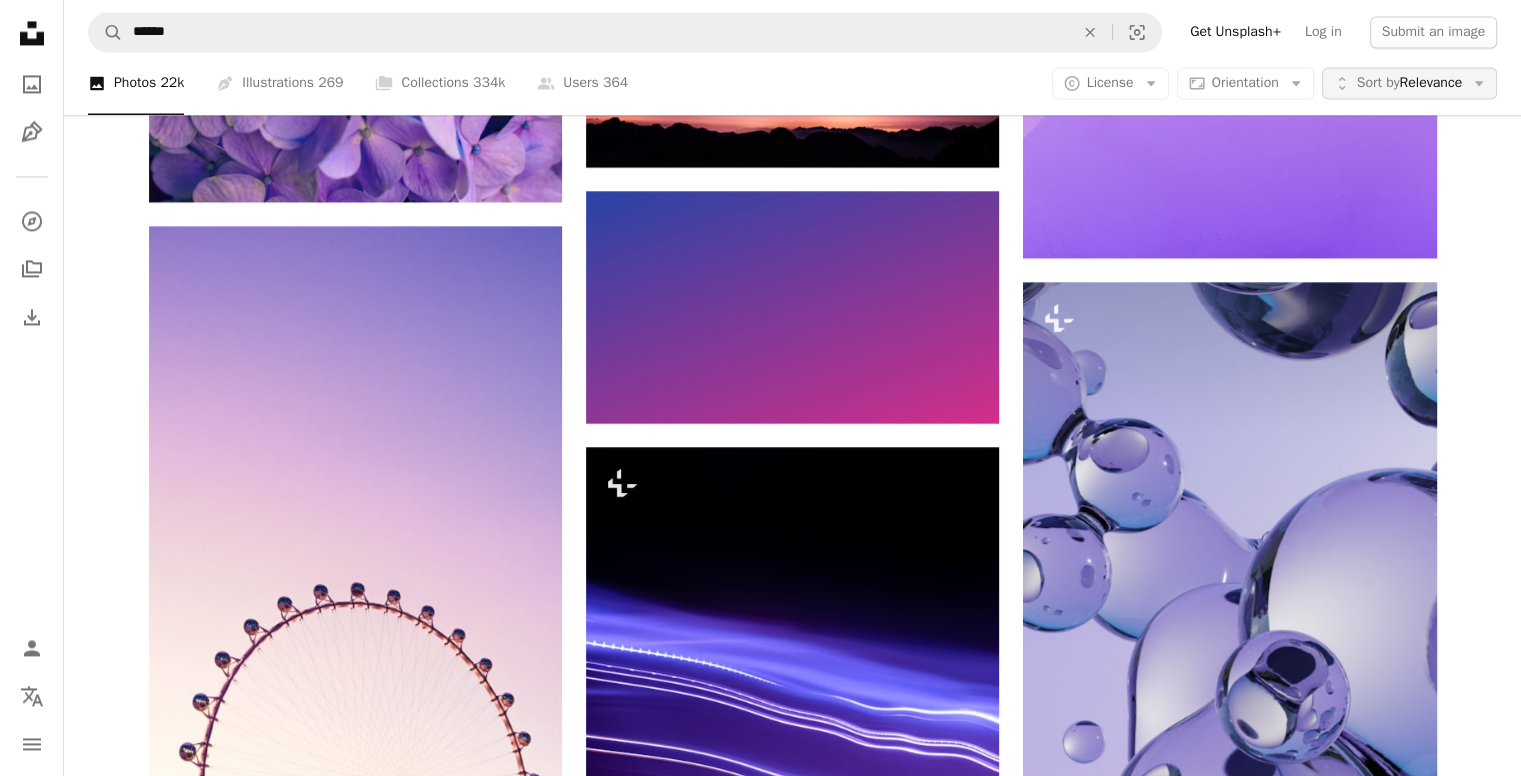 click on "Sort by" at bounding box center [1378, 83] 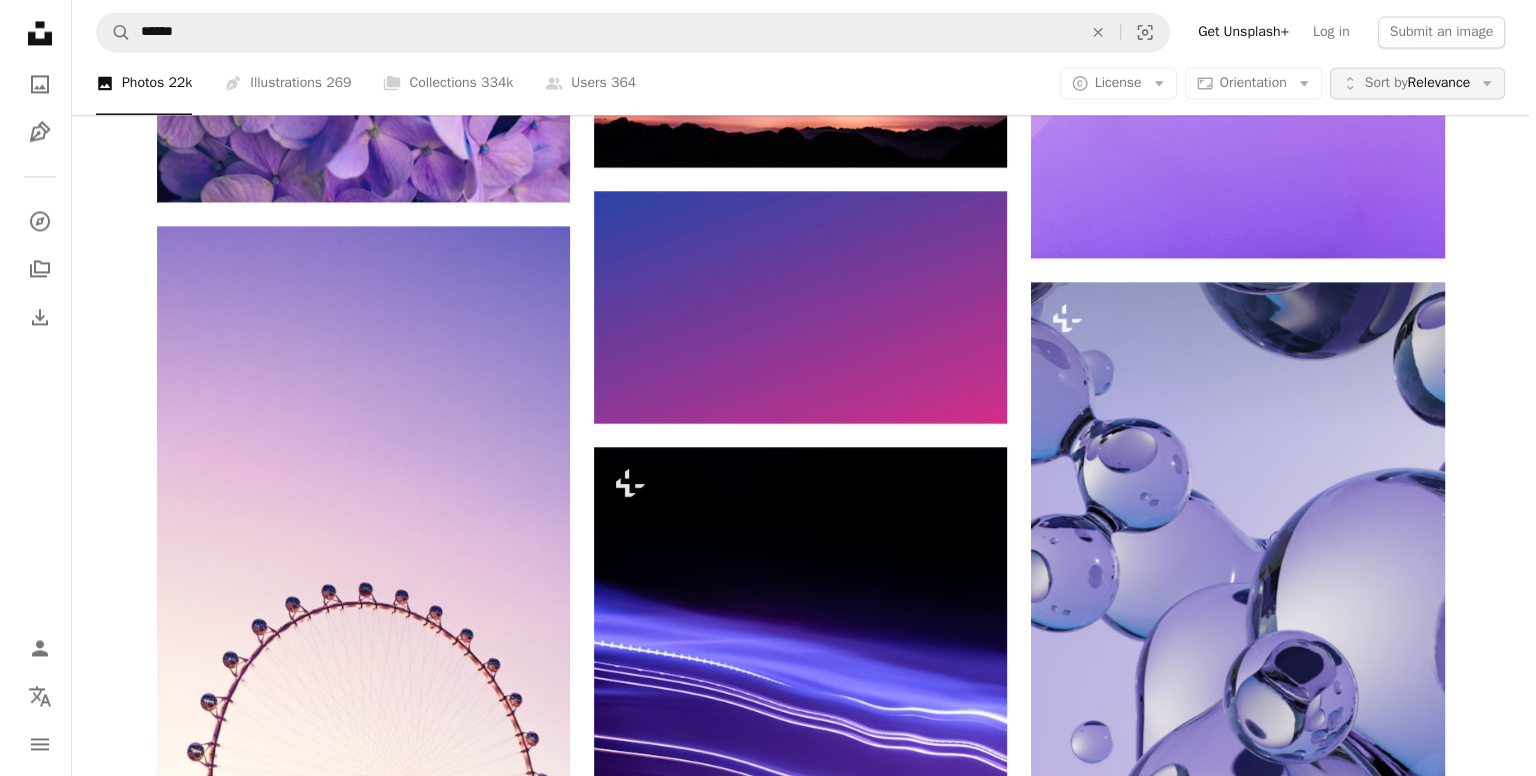 scroll, scrollTop: 0, scrollLeft: 0, axis: both 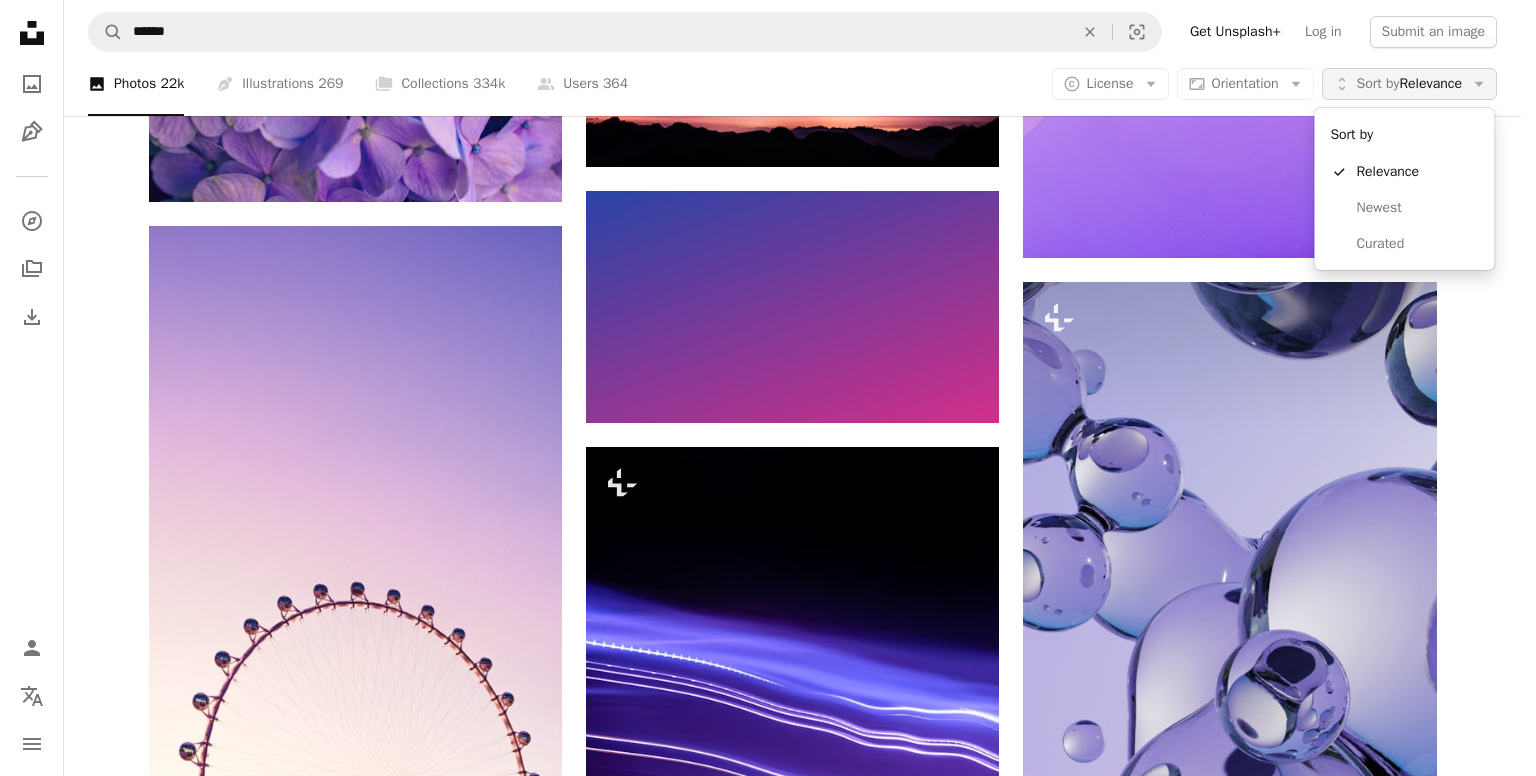 click on "Sort by  Relevance" at bounding box center (1409, 84) 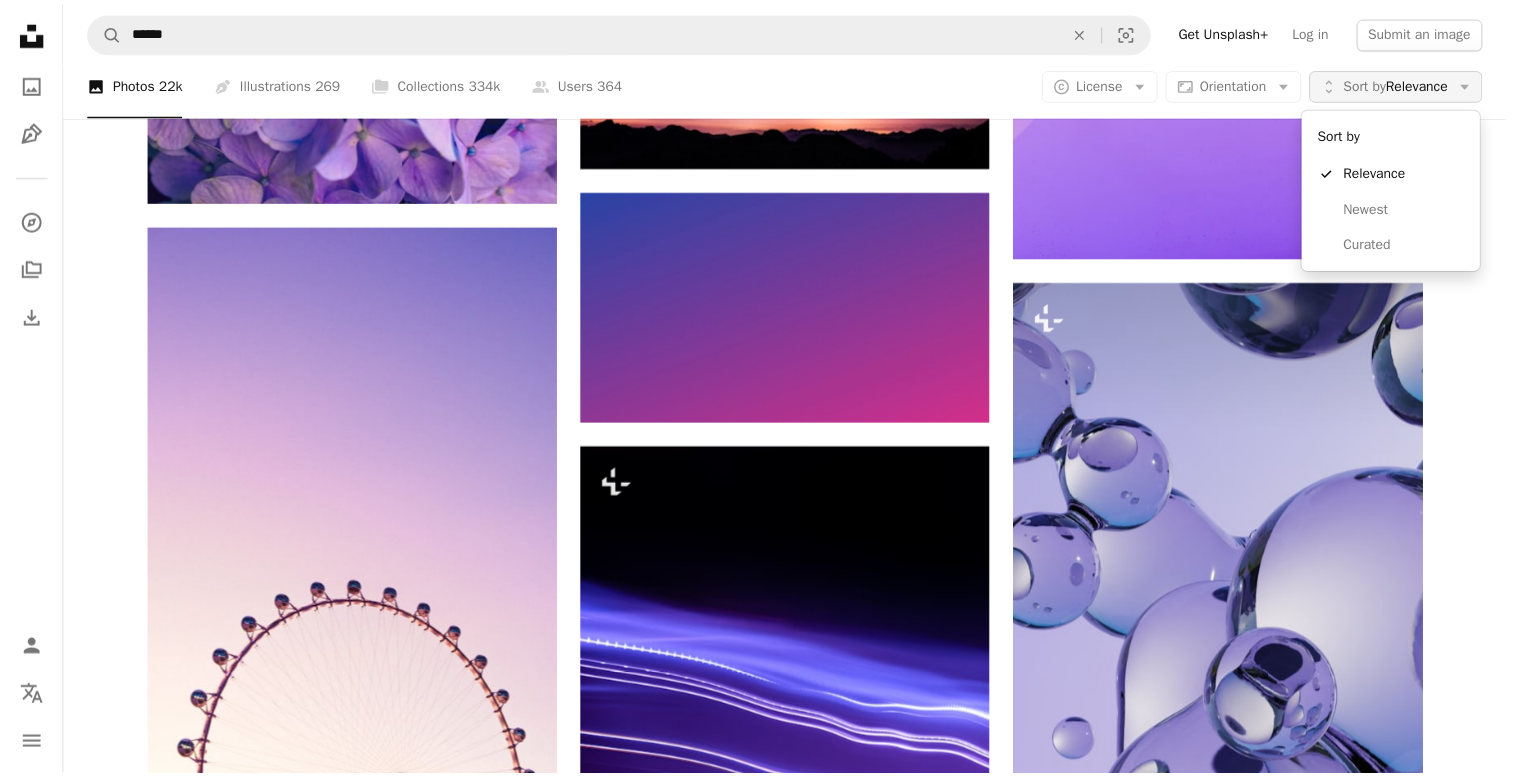 scroll, scrollTop: 3200, scrollLeft: 0, axis: vertical 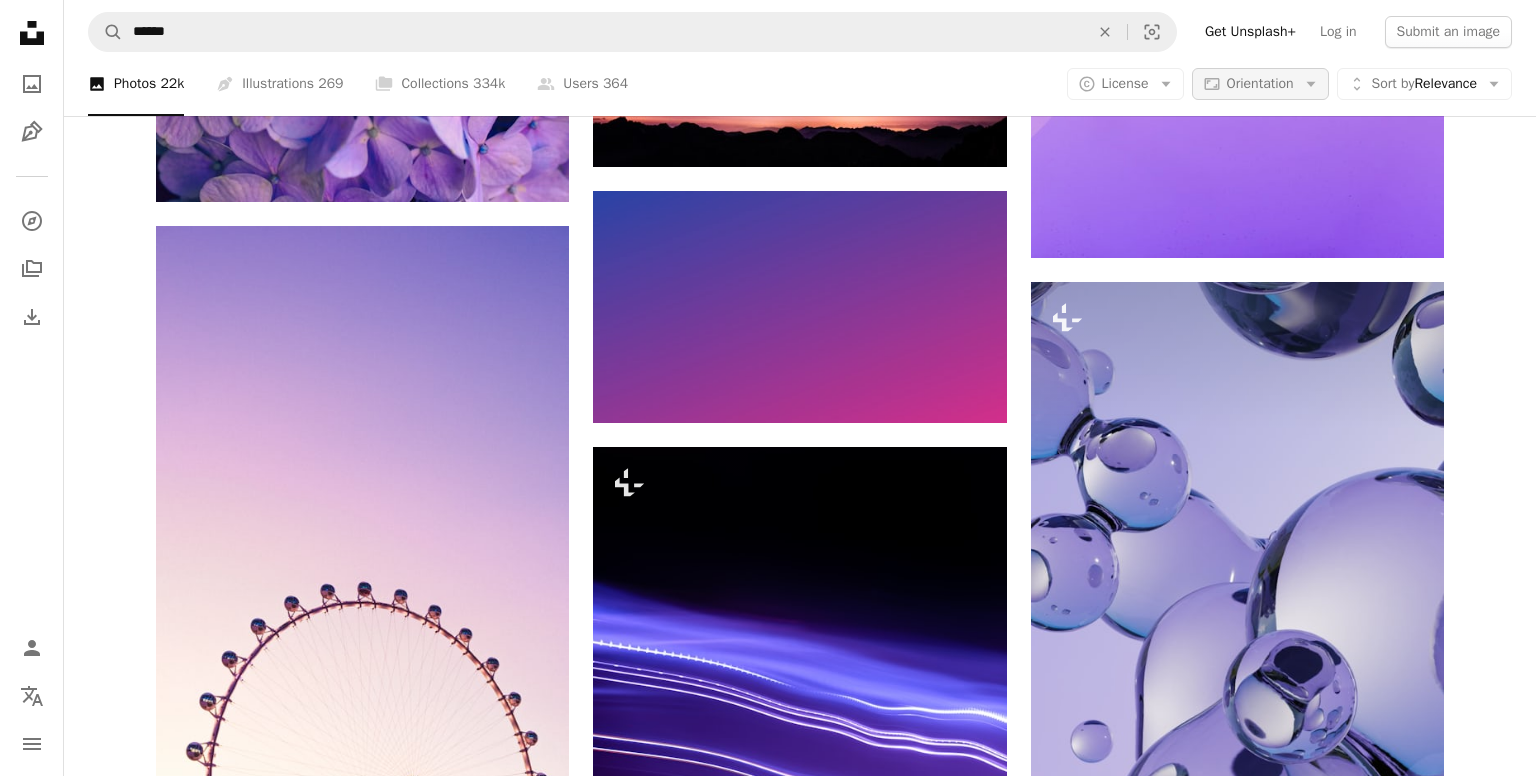 click on "Aspect ratio Orientation Arrow down" at bounding box center [1260, 84] 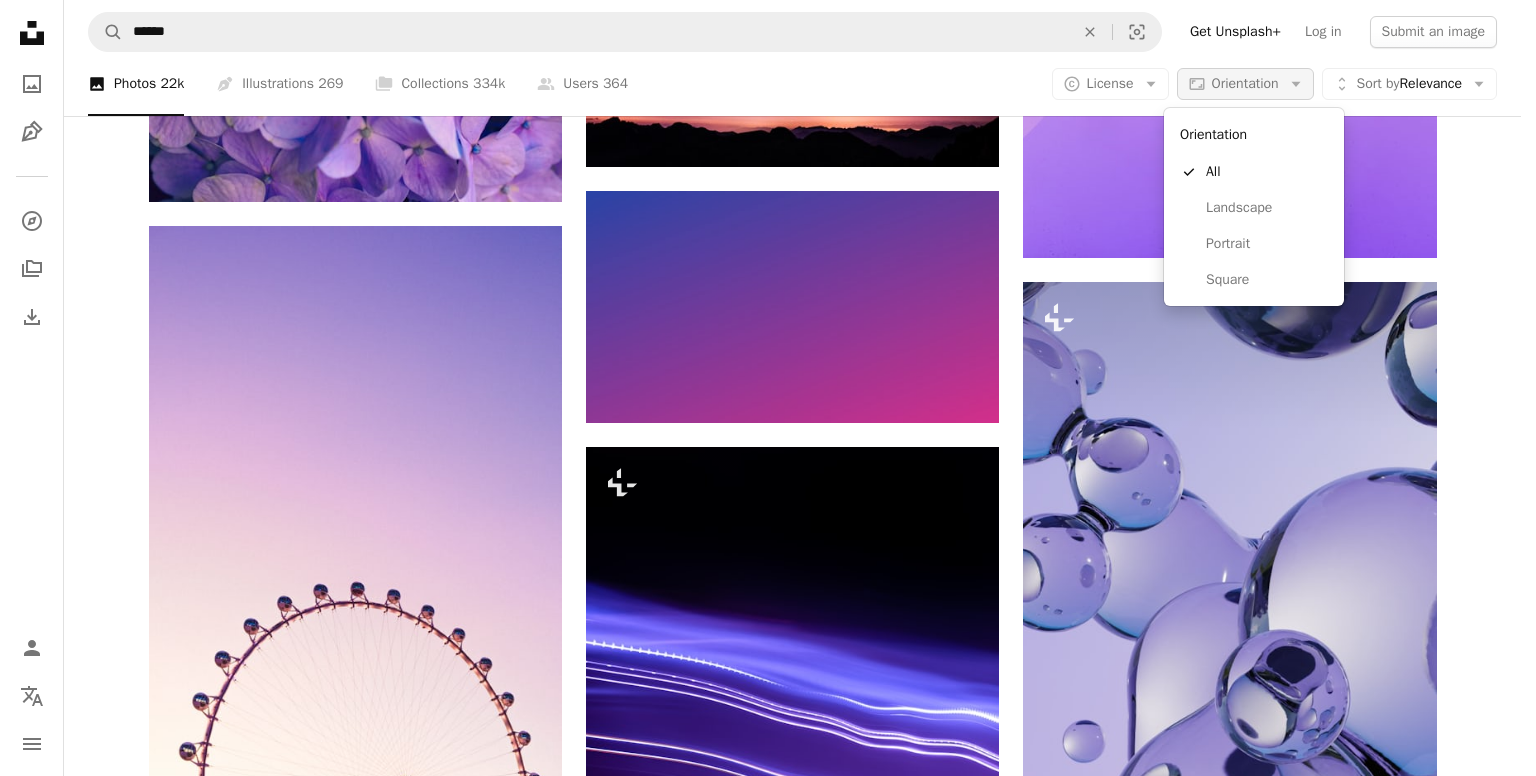 click on "Orientation" at bounding box center (1245, 83) 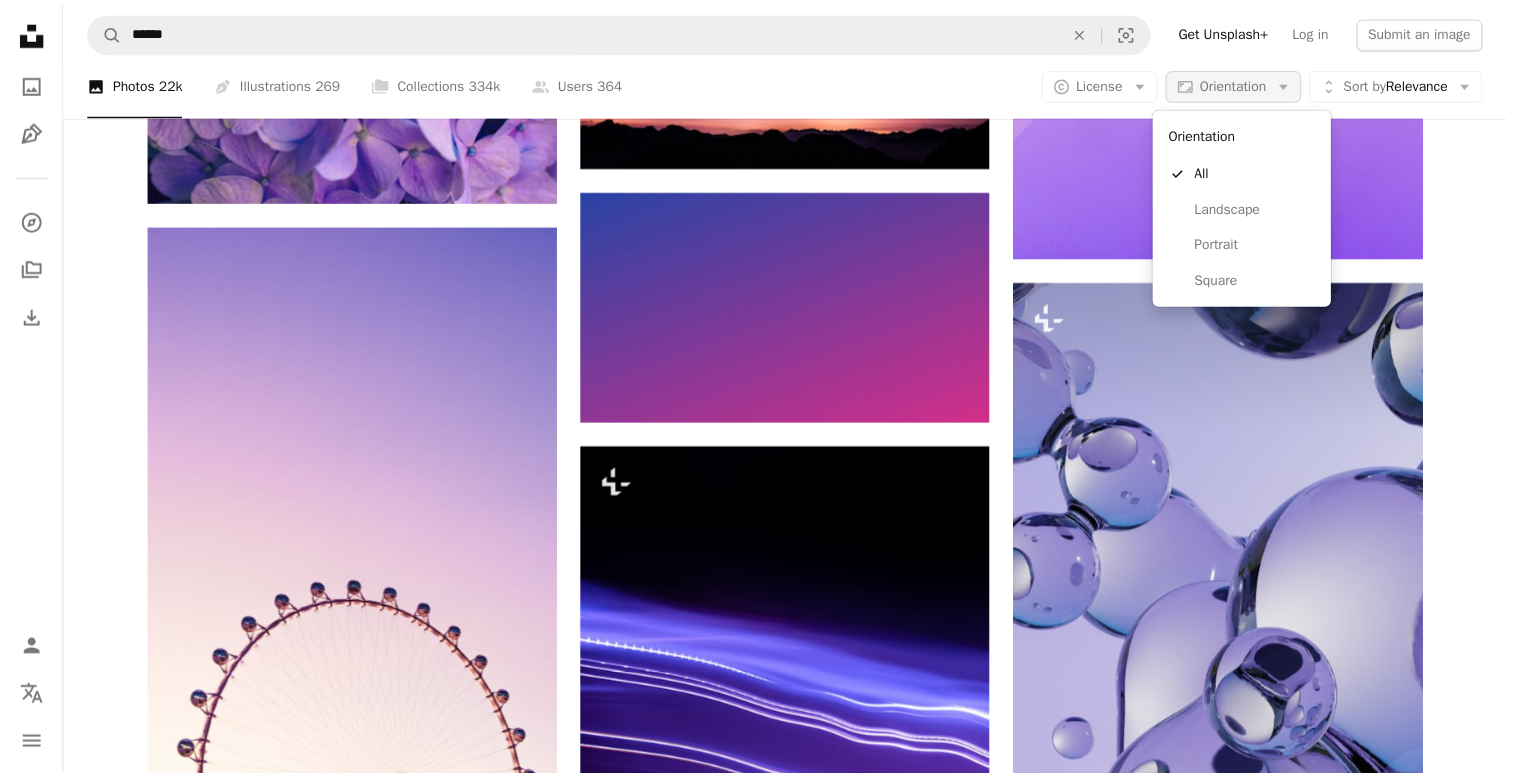 scroll, scrollTop: 3200, scrollLeft: 0, axis: vertical 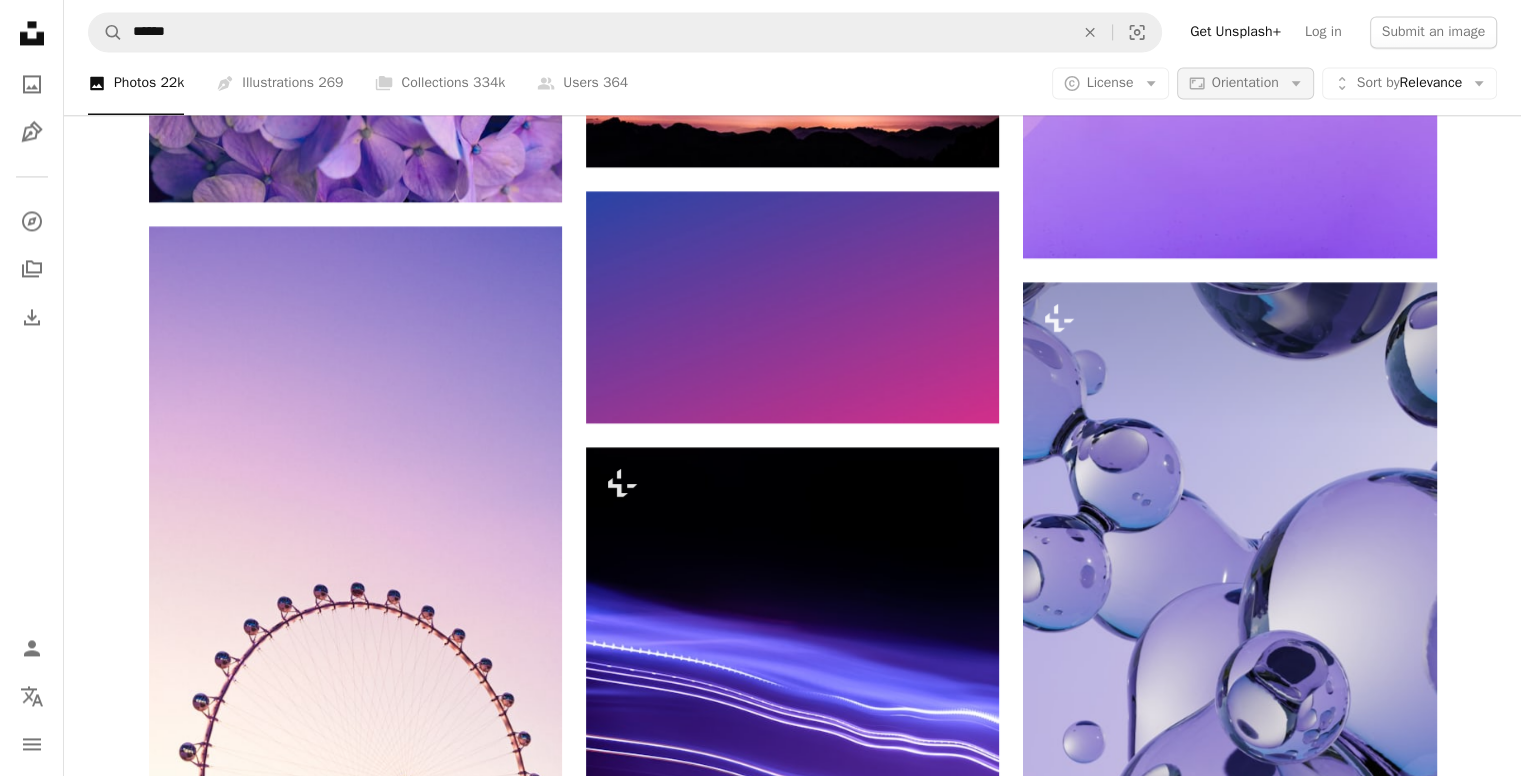 click on "Orientation" at bounding box center [1245, 83] 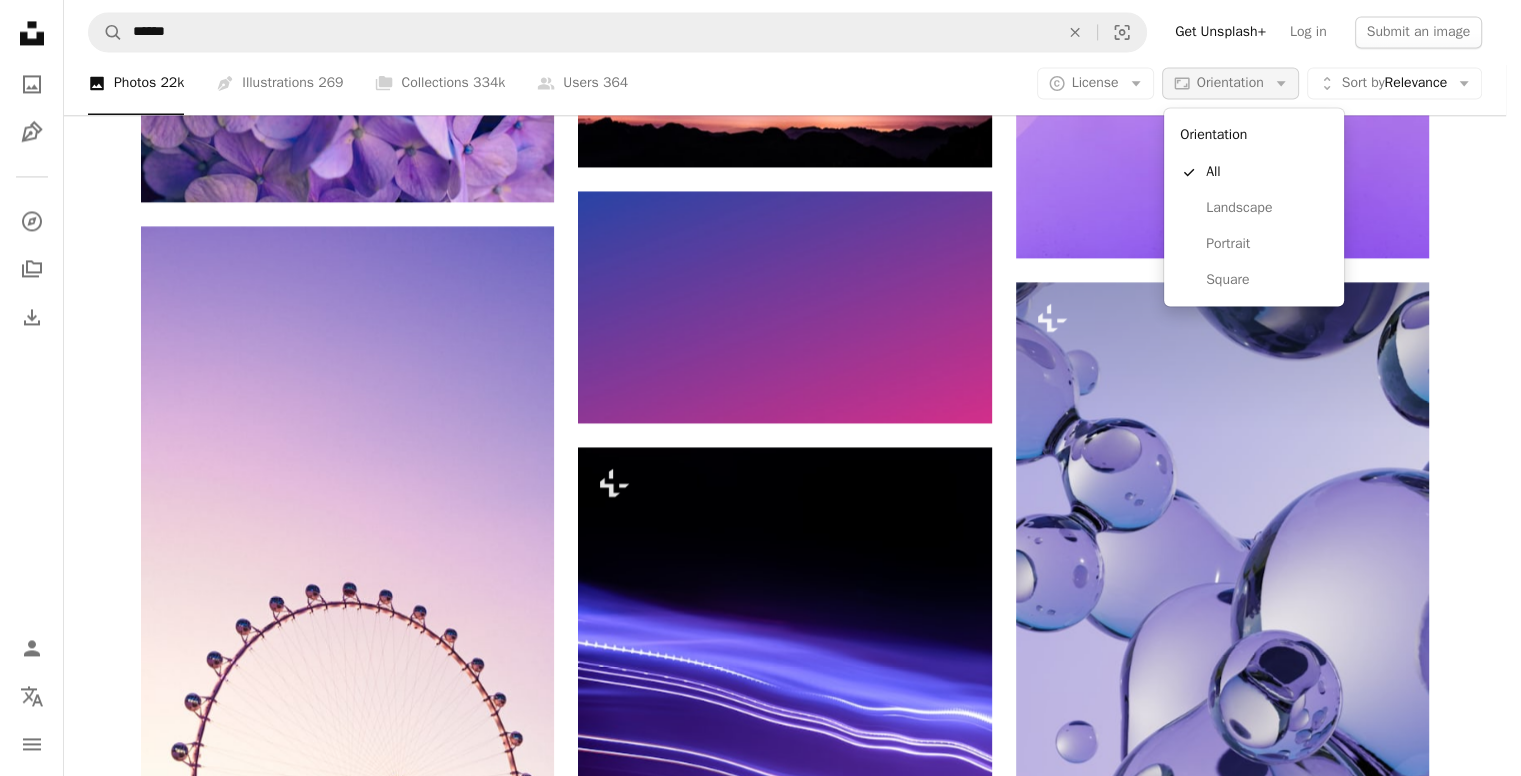 scroll, scrollTop: 0, scrollLeft: 0, axis: both 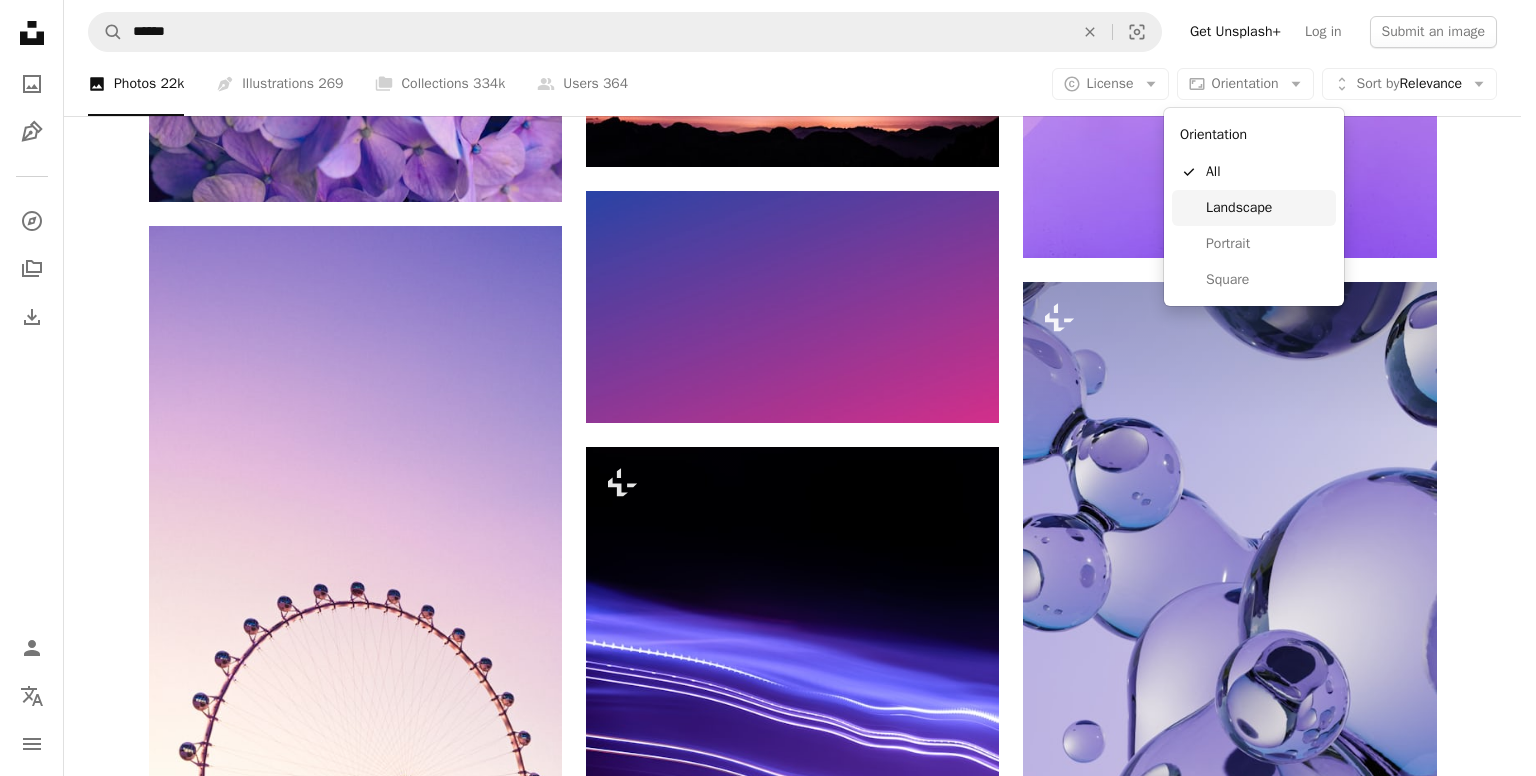 click on "Landscape" at bounding box center (1267, 208) 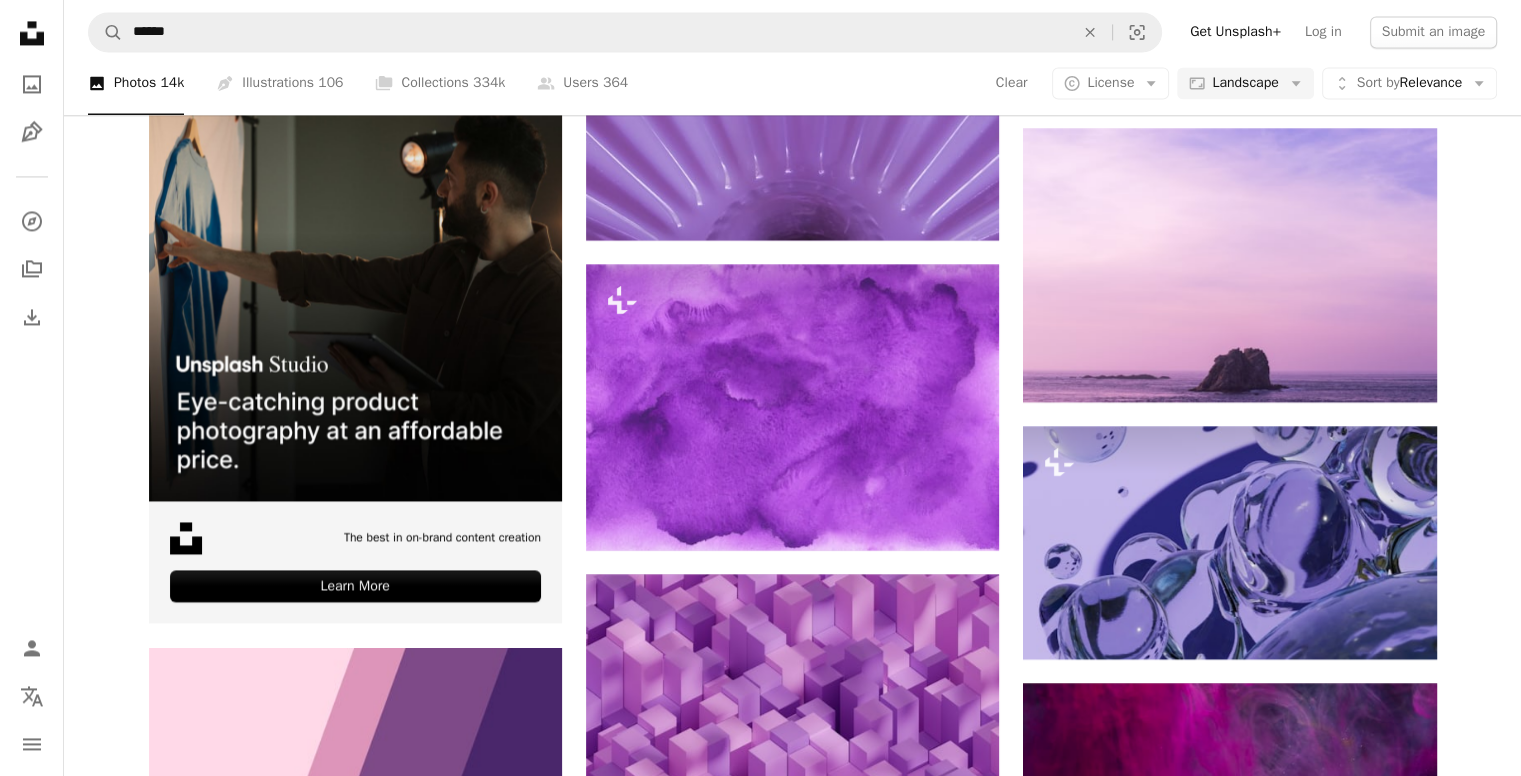 scroll, scrollTop: 300, scrollLeft: 0, axis: vertical 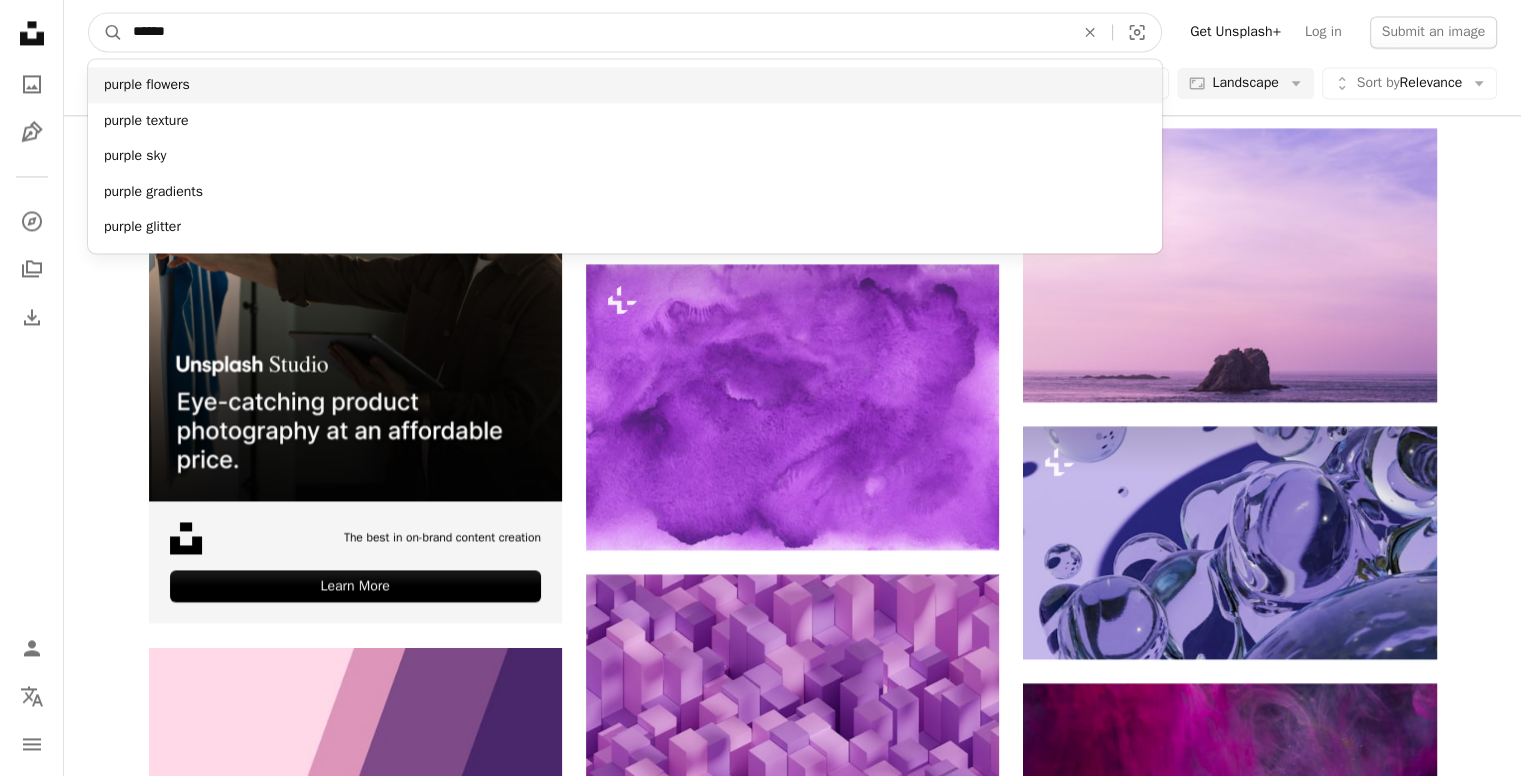 drag, startPoint x: 415, startPoint y: 29, endPoint x: 88, endPoint y: 84, distance: 331.5931 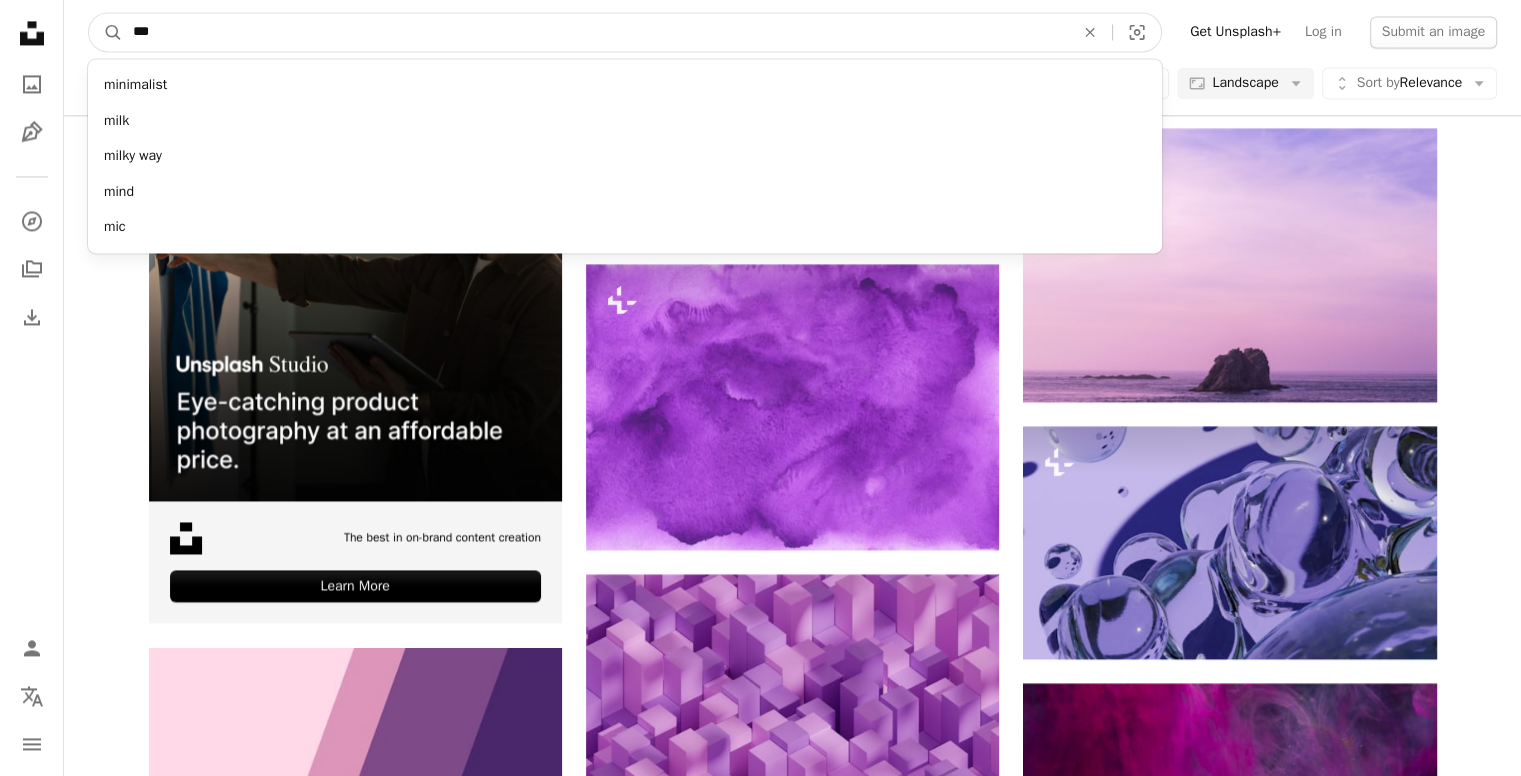 type on "****" 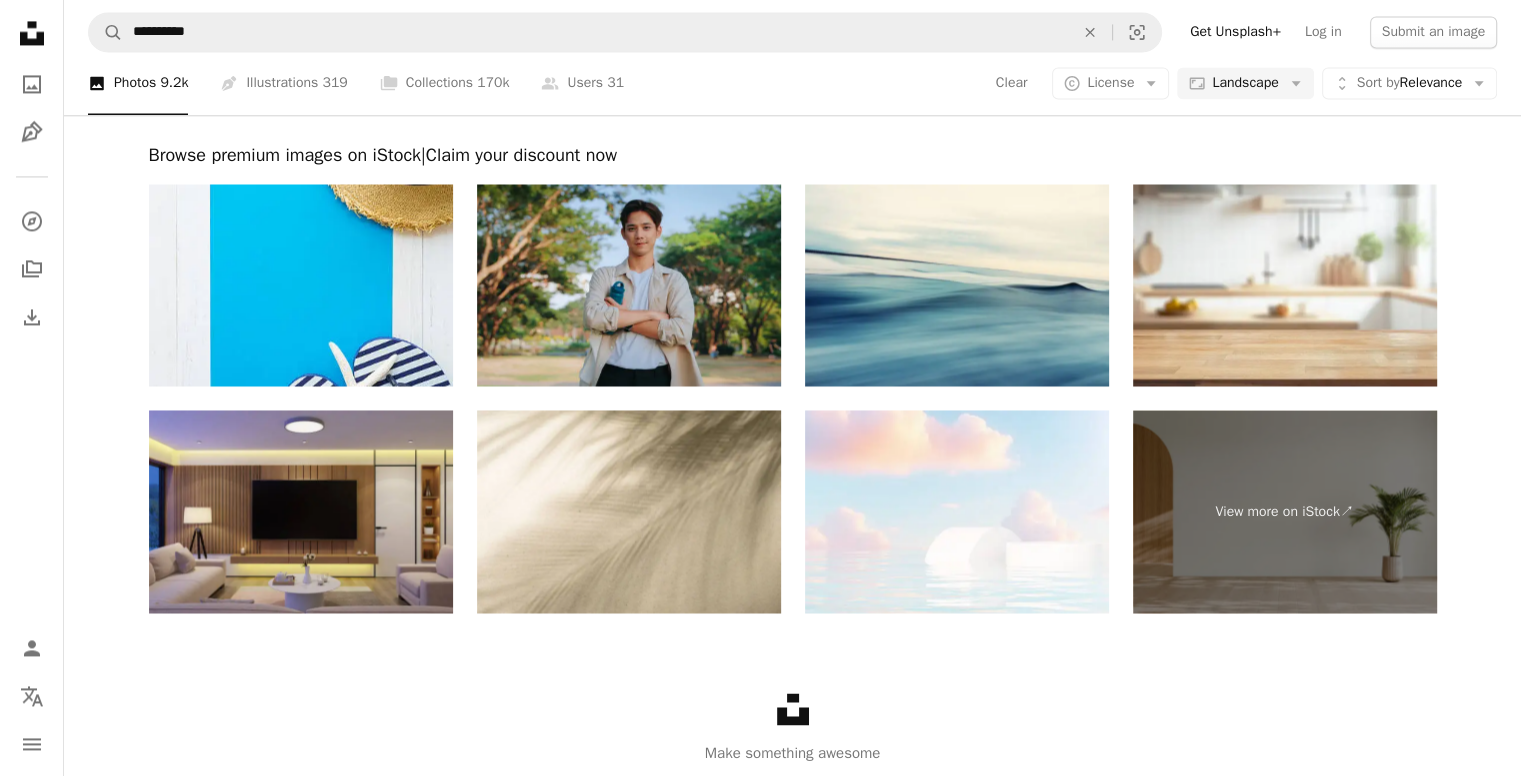 scroll, scrollTop: 200, scrollLeft: 0, axis: vertical 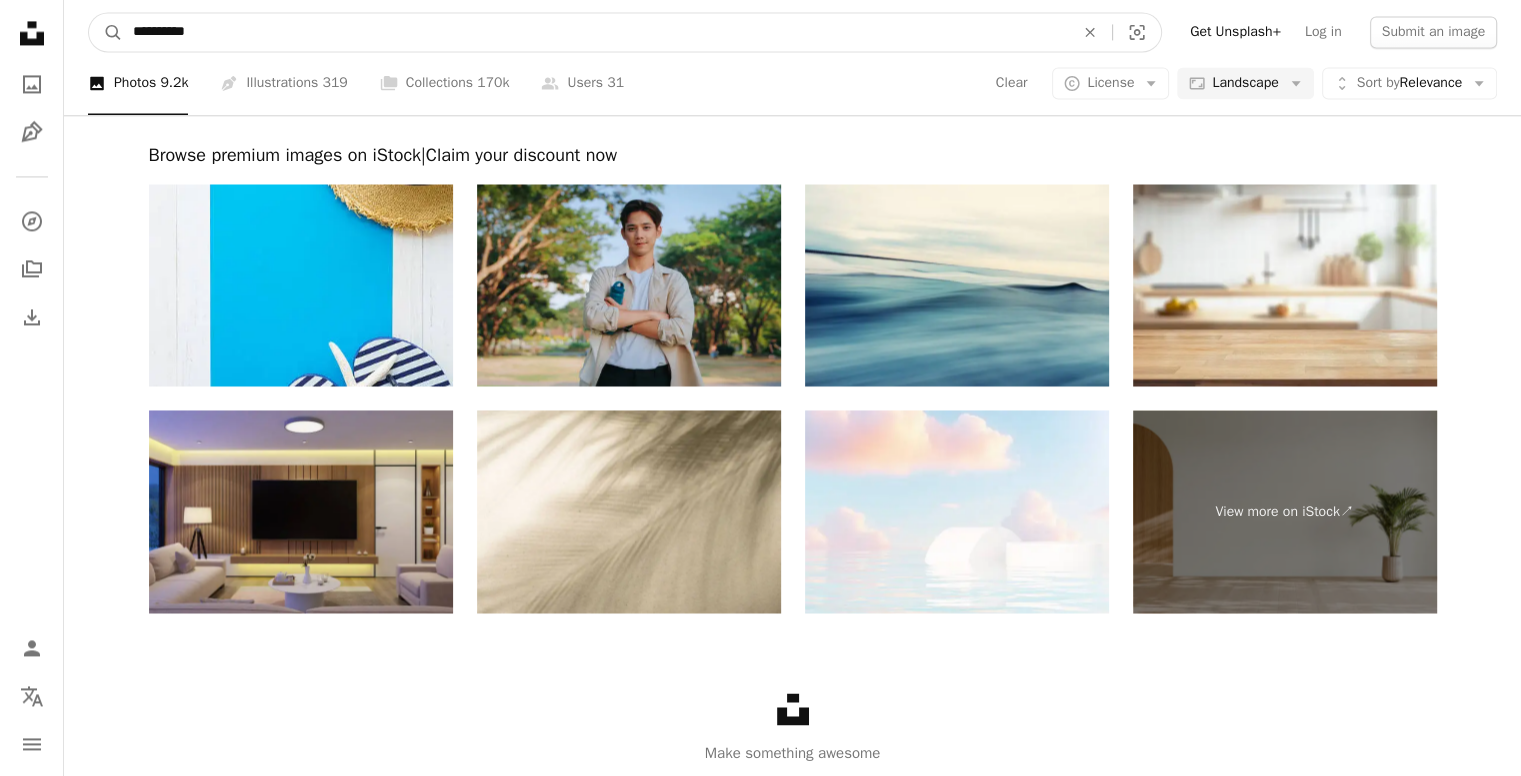 click on "**********" at bounding box center (595, 32) 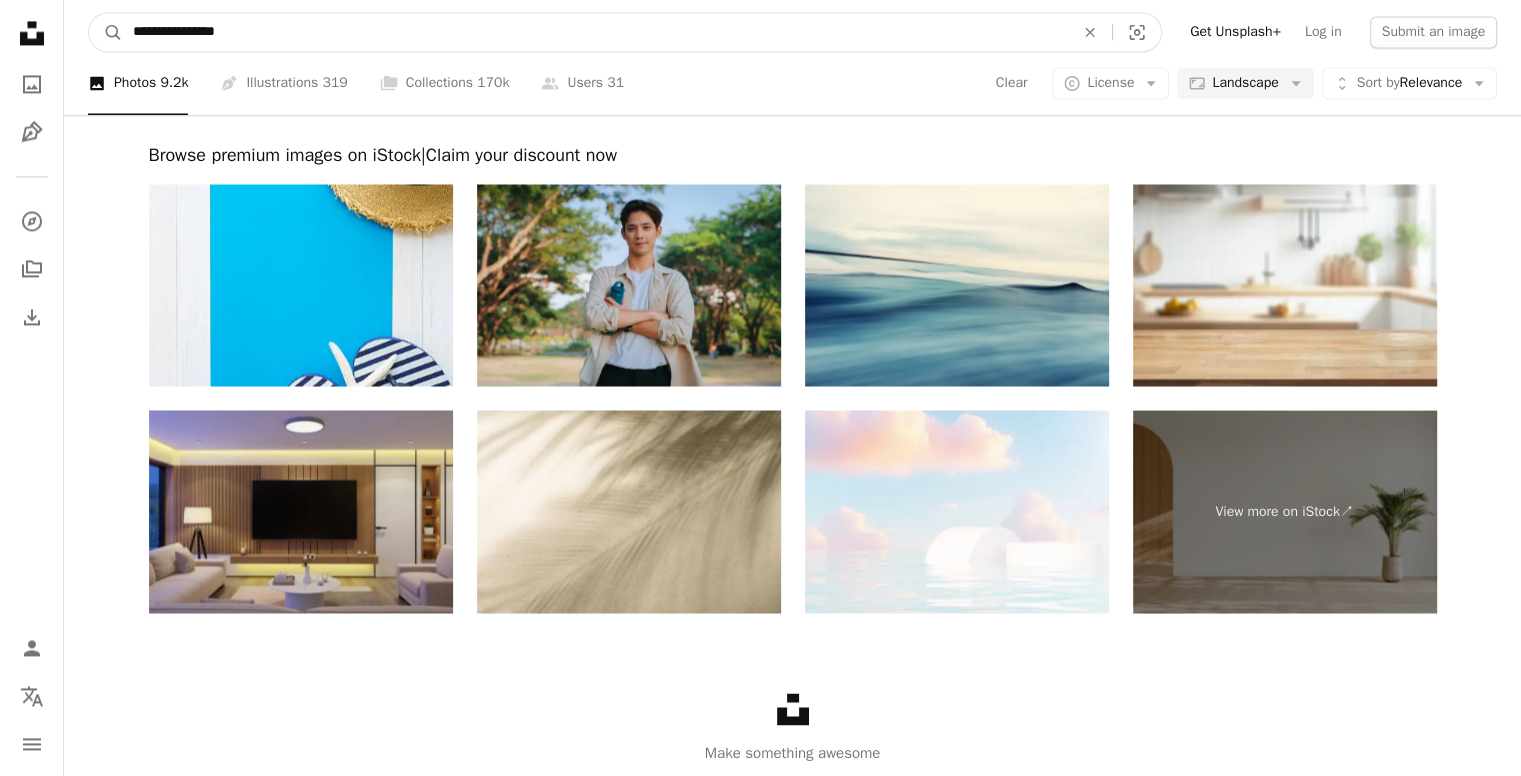 type on "**********" 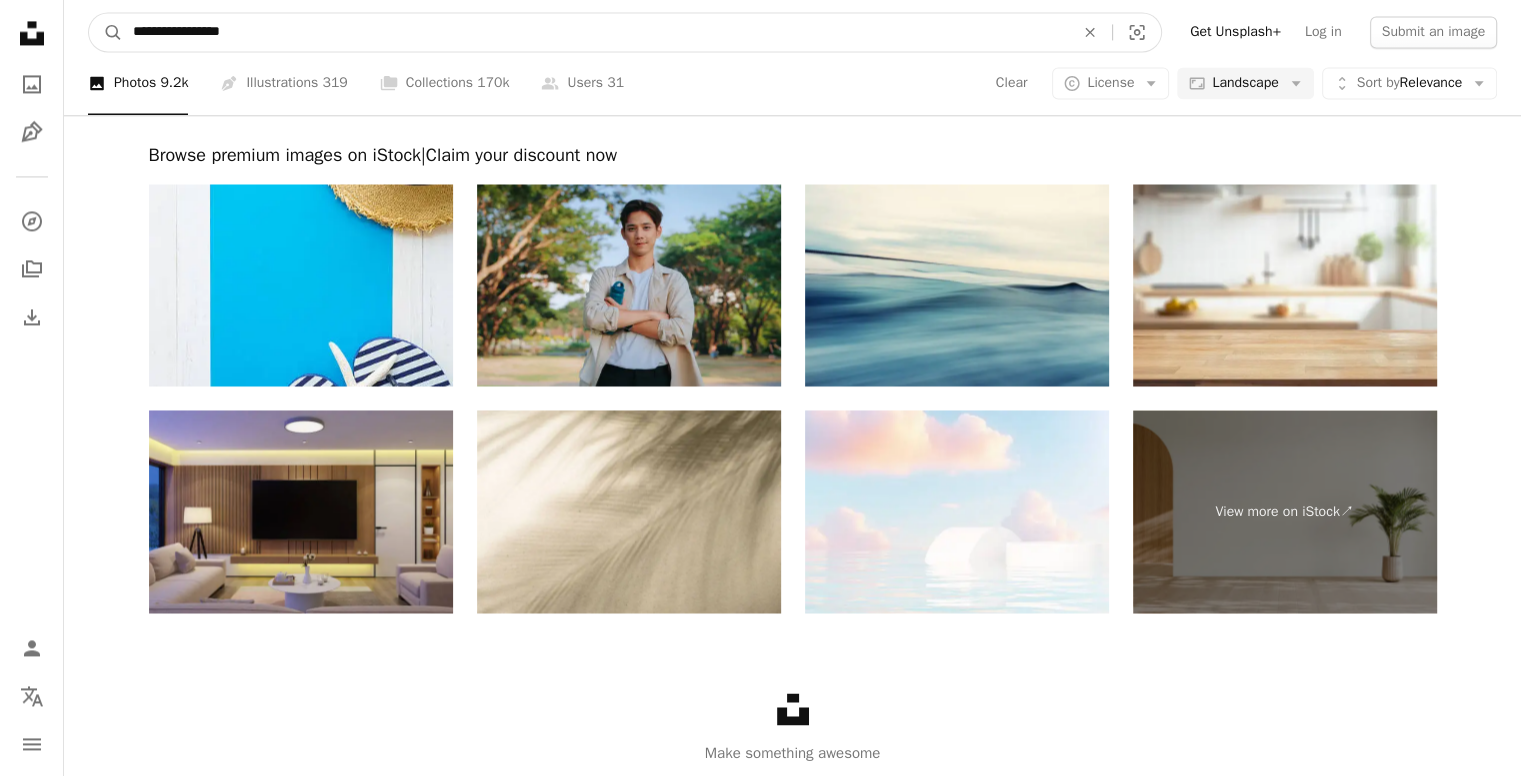 click on "A magnifying glass" at bounding box center [106, 32] 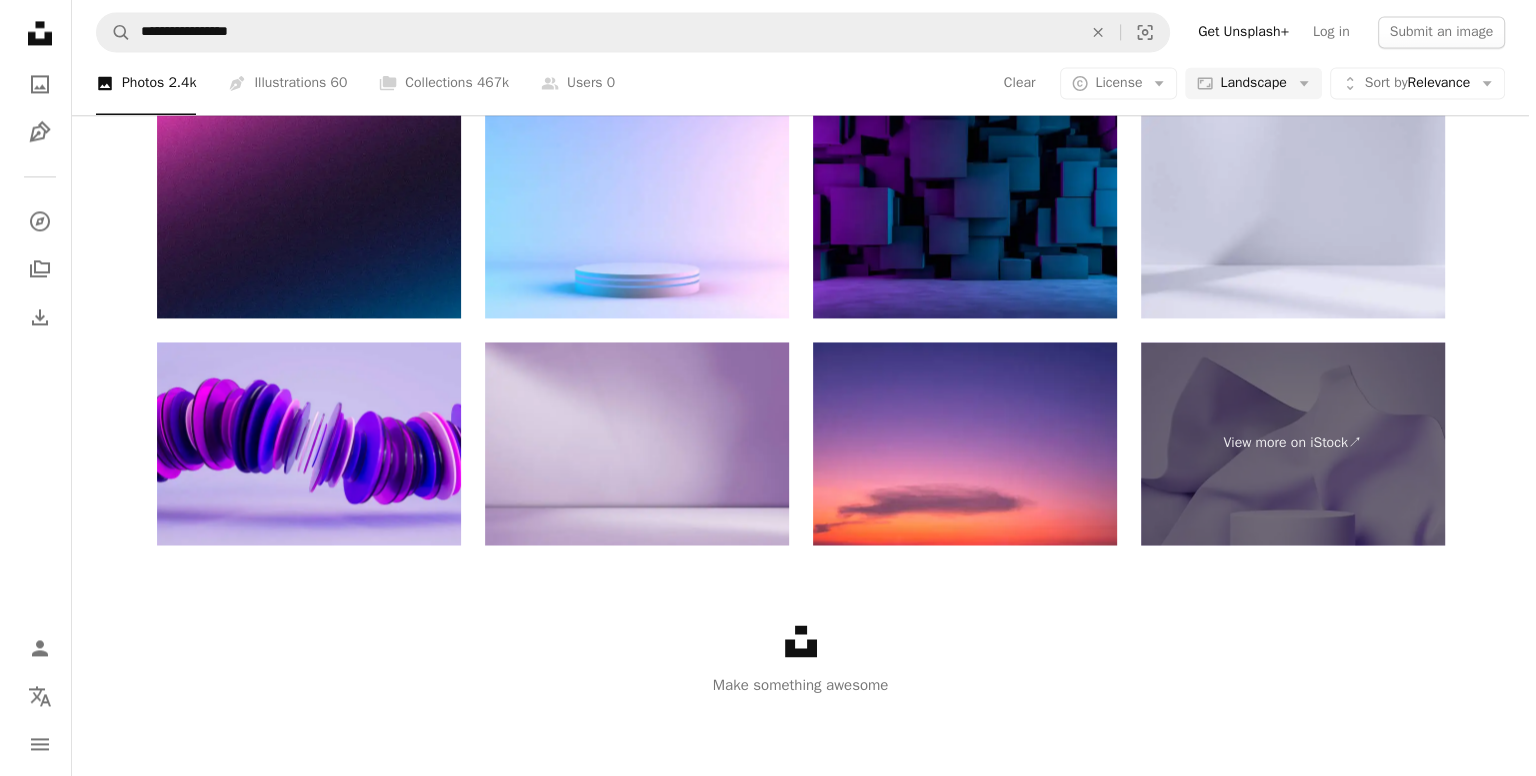 scroll, scrollTop: 1700, scrollLeft: 0, axis: vertical 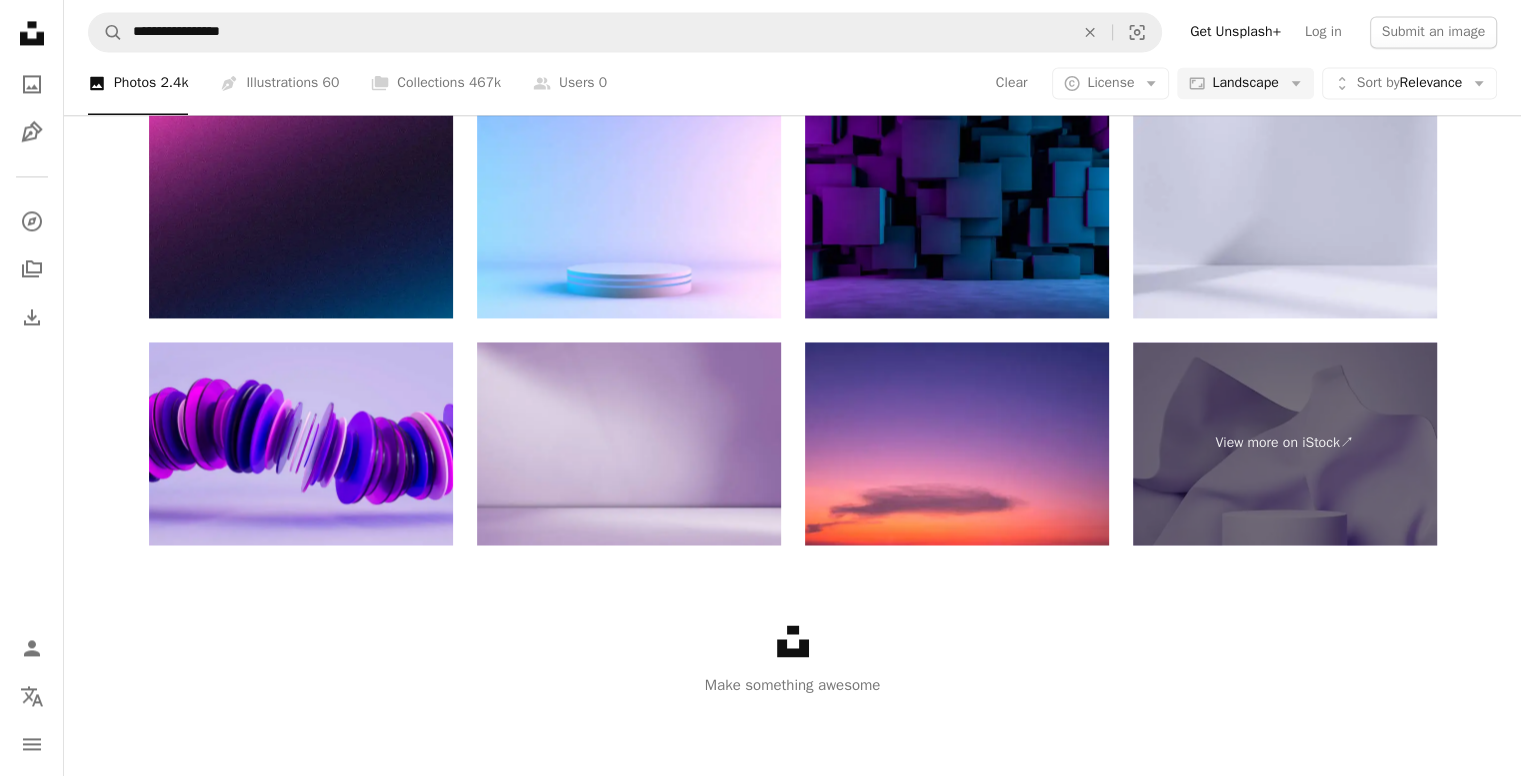 click at bounding box center (792, -1133) 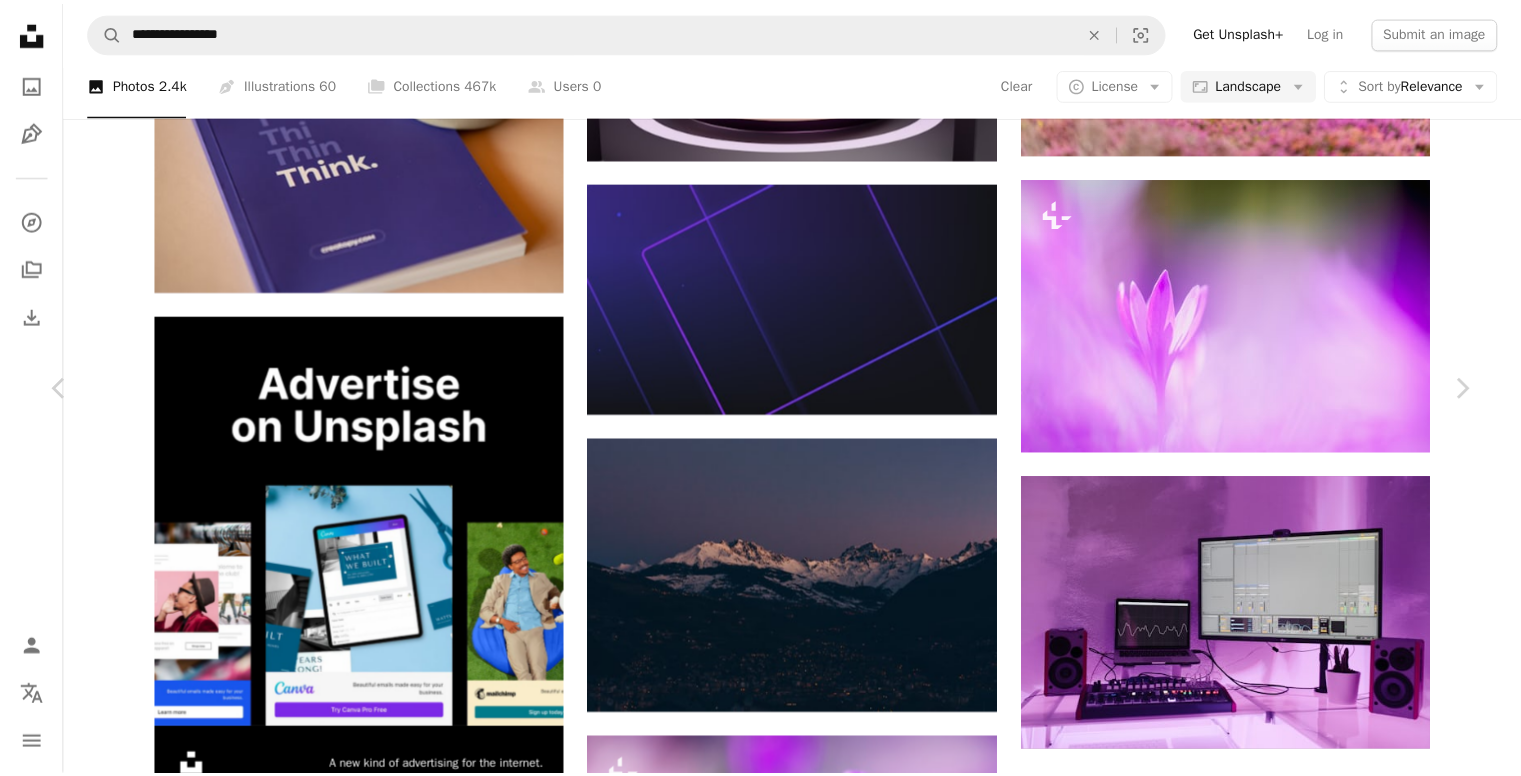 scroll, scrollTop: 1800, scrollLeft: 0, axis: vertical 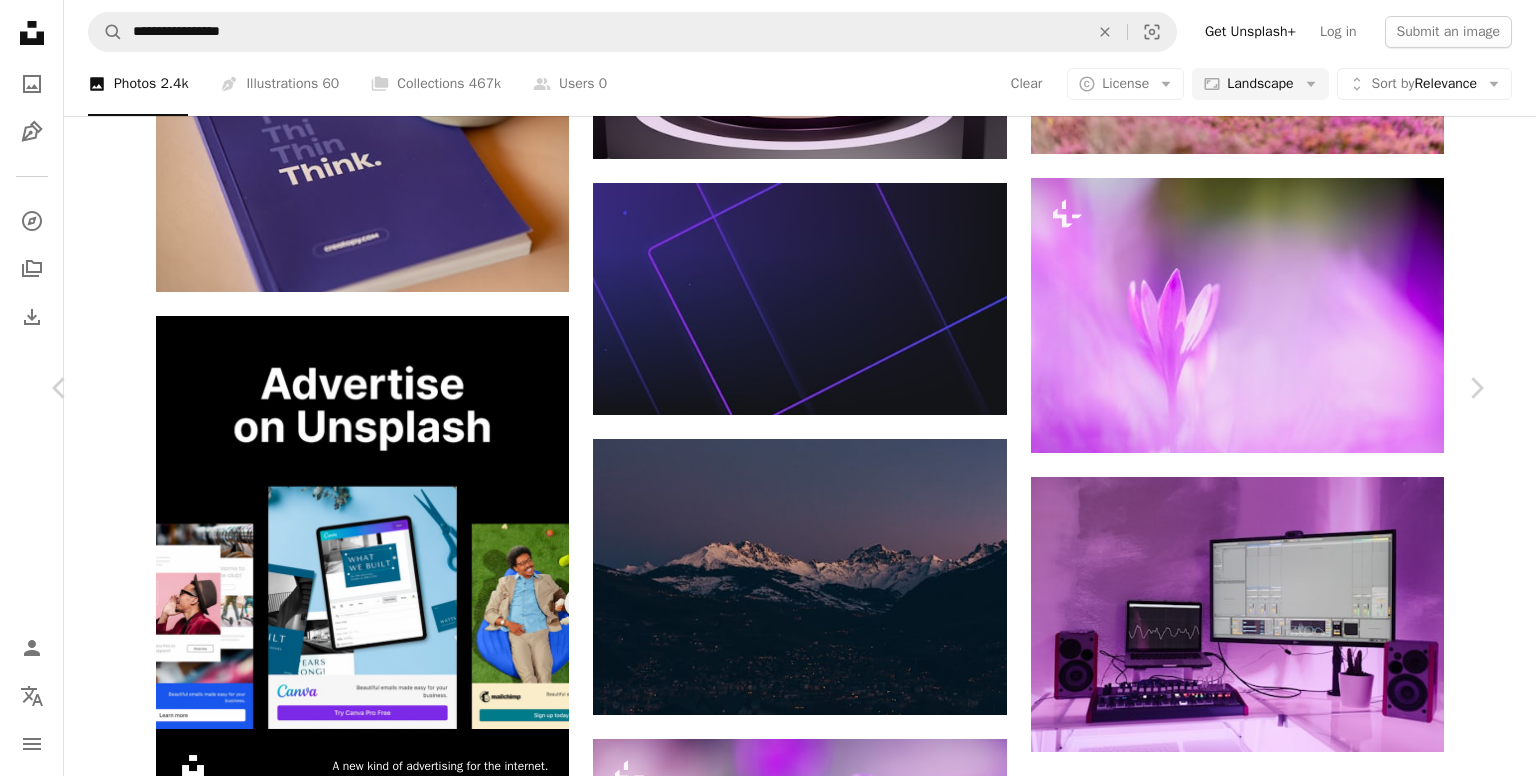 click on "An X shape" at bounding box center [20, 20] 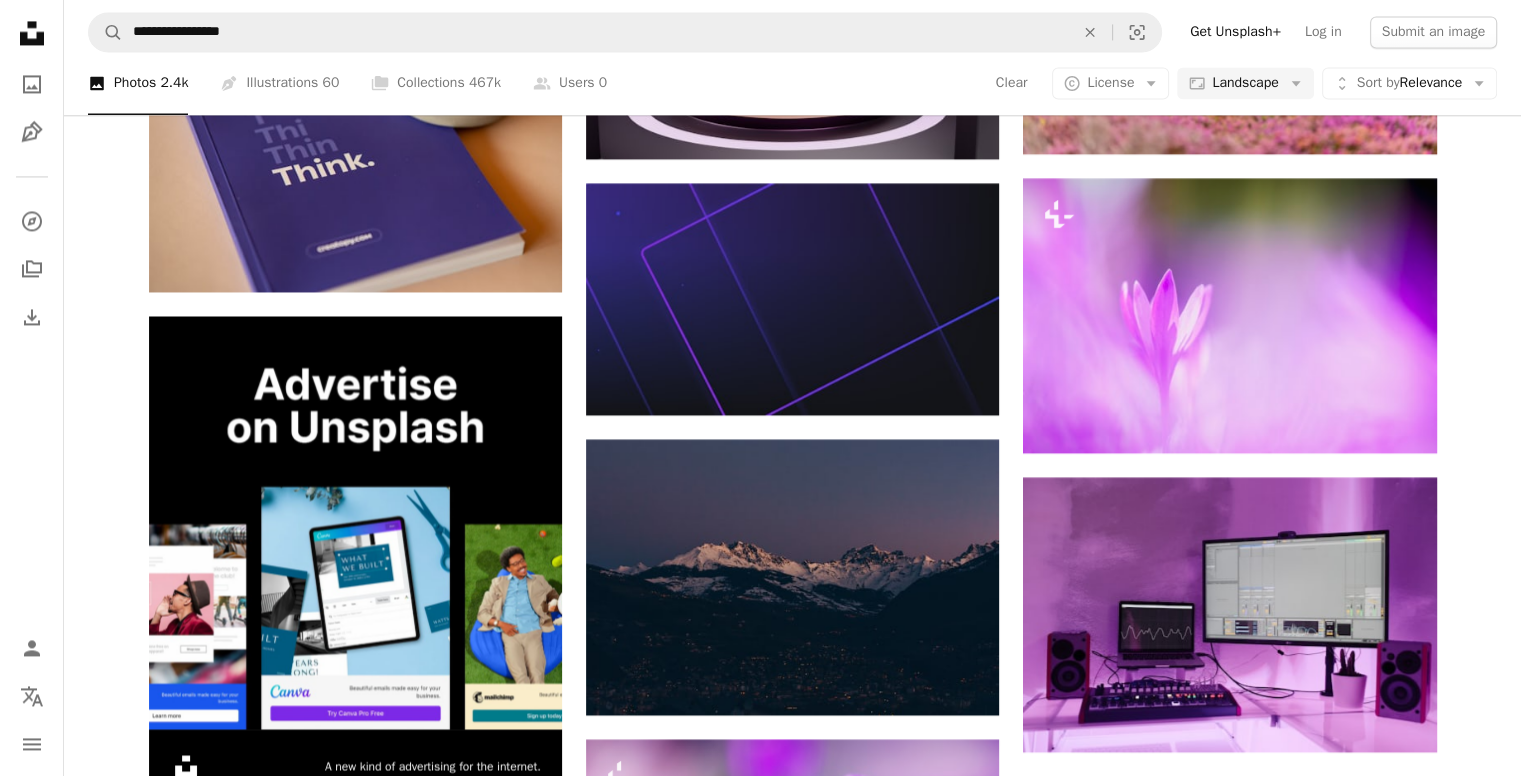 scroll, scrollTop: 5181, scrollLeft: 0, axis: vertical 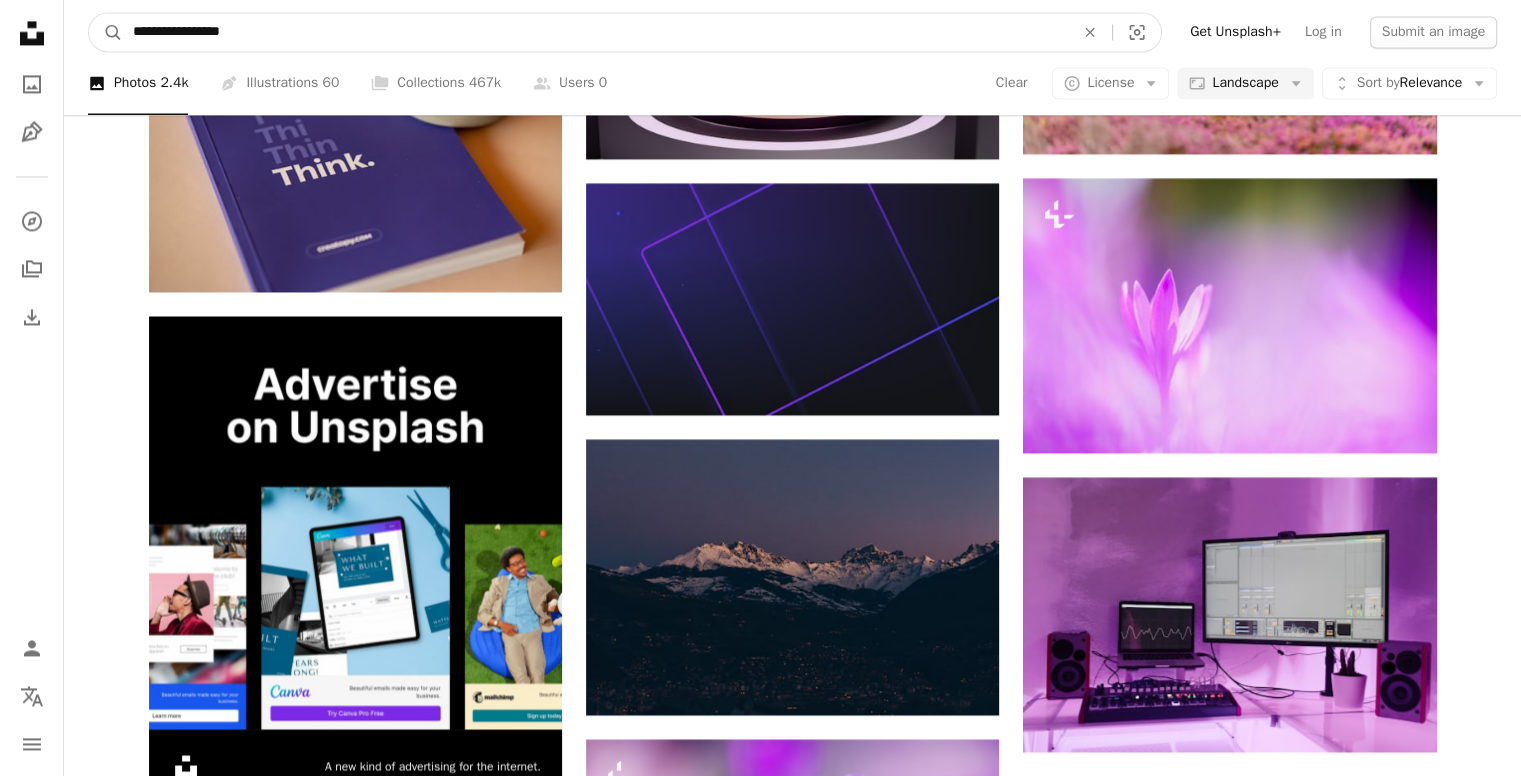 drag, startPoint x: 252, startPoint y: 28, endPoint x: 194, endPoint y: 49, distance: 61.68468 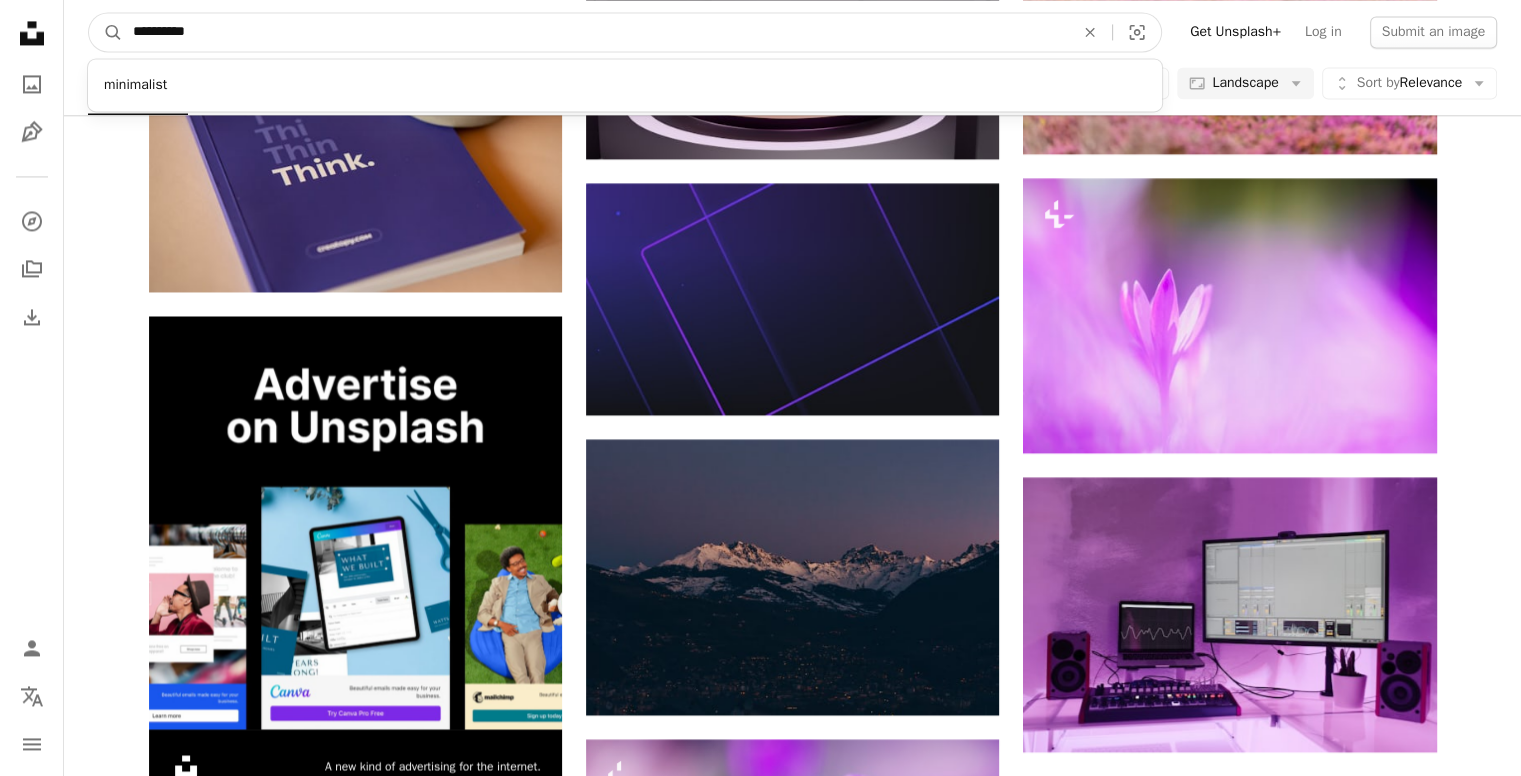 type on "**********" 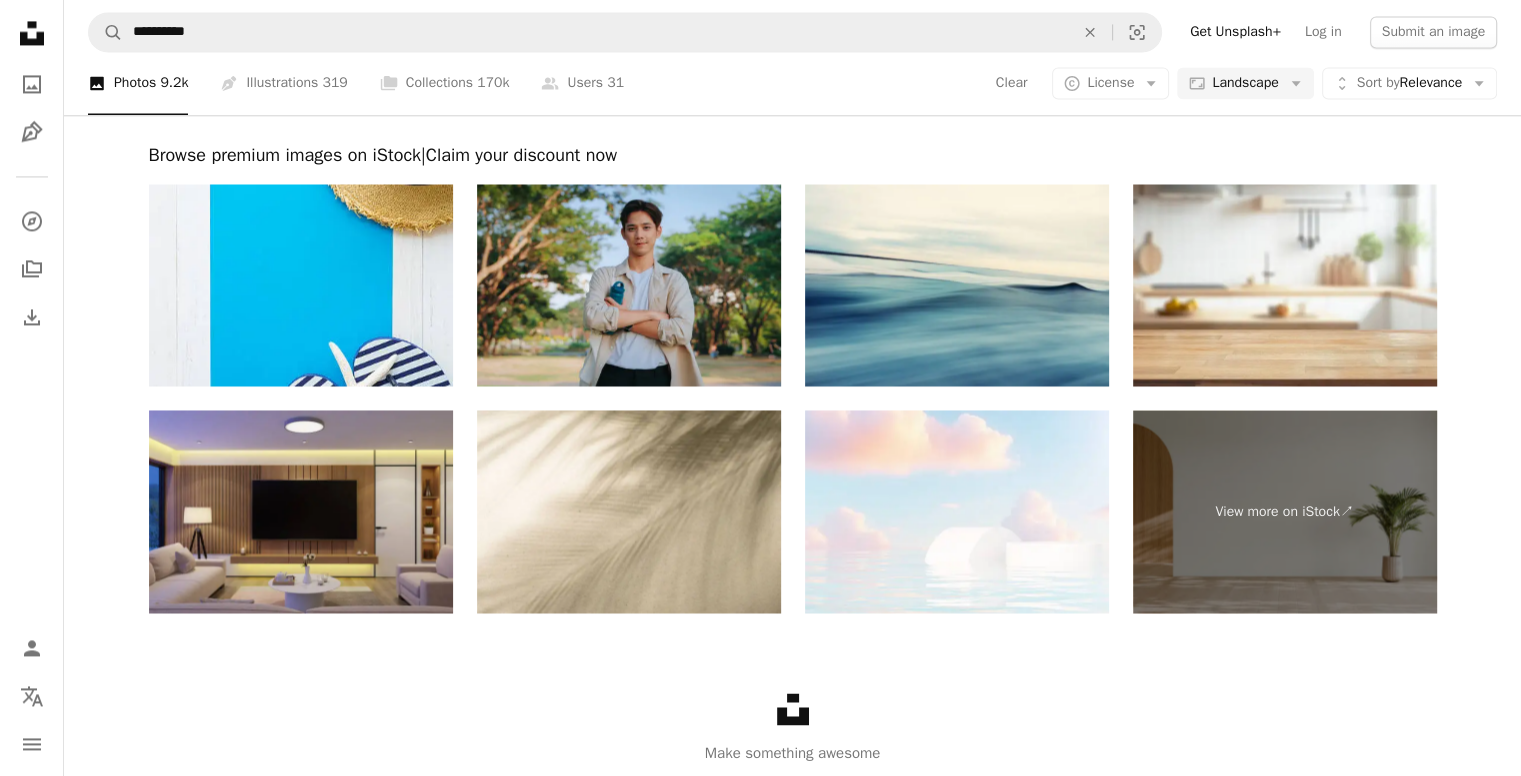 scroll, scrollTop: 2500, scrollLeft: 0, axis: vertical 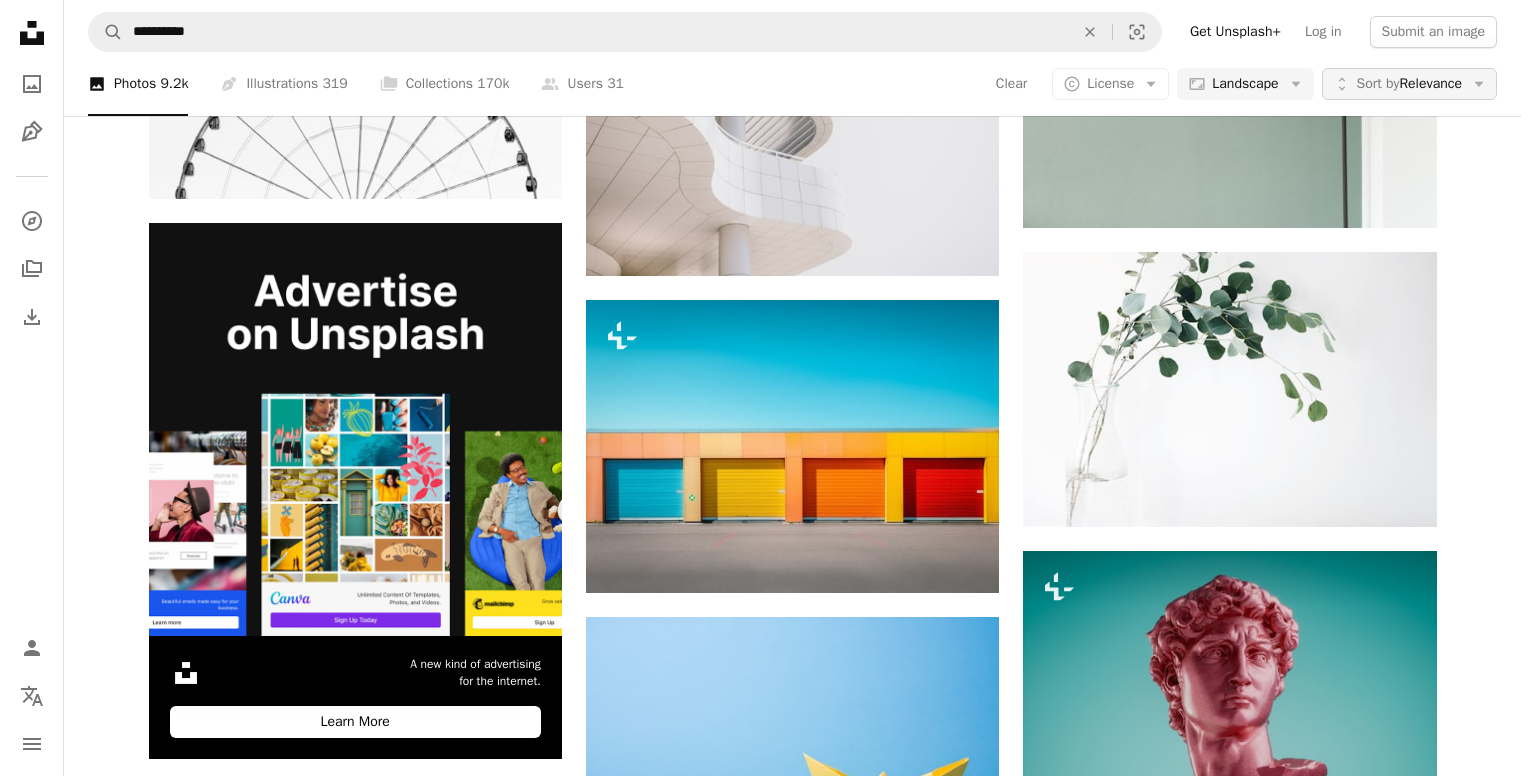 click on "Arrow down" 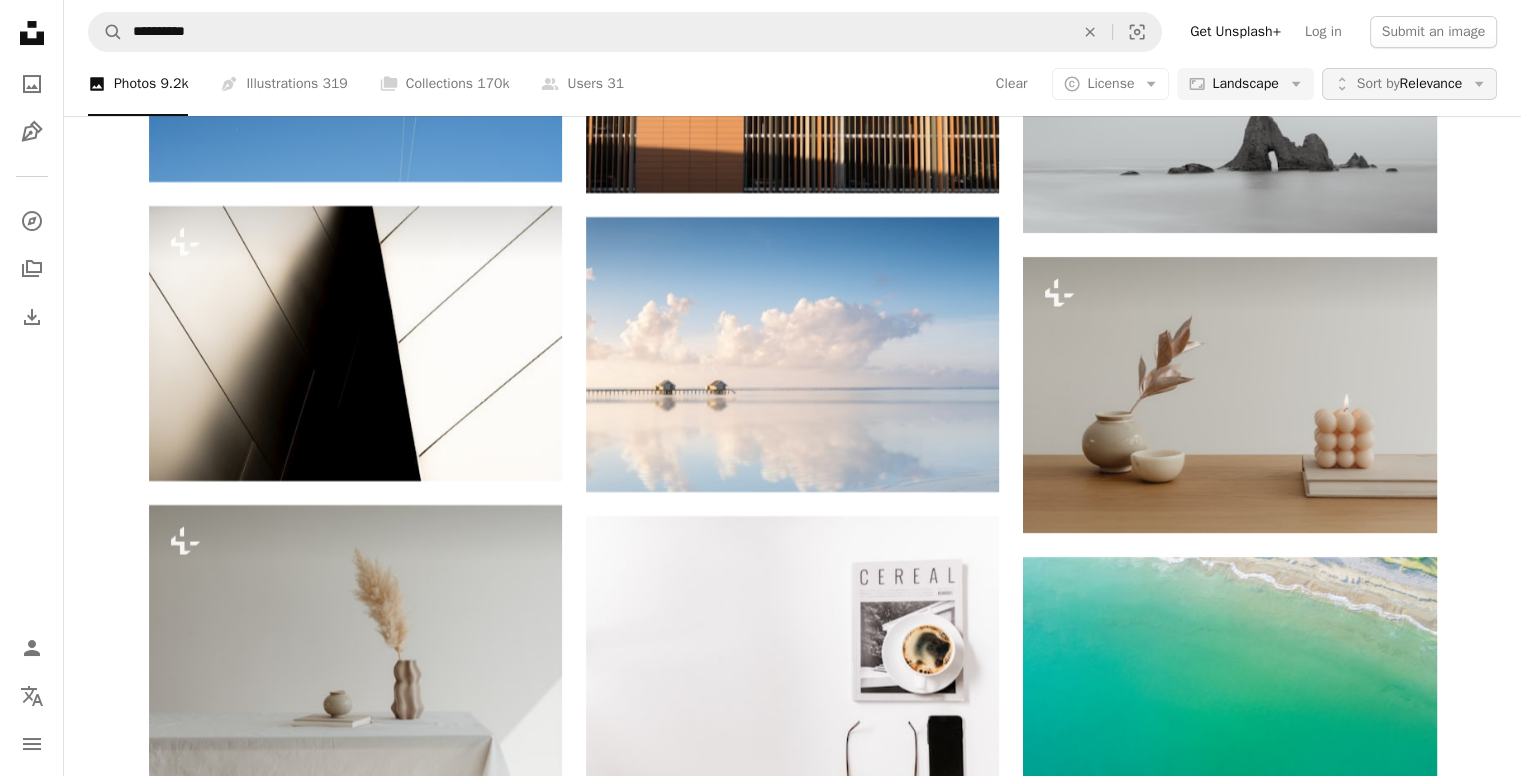 click on "Arrow down" 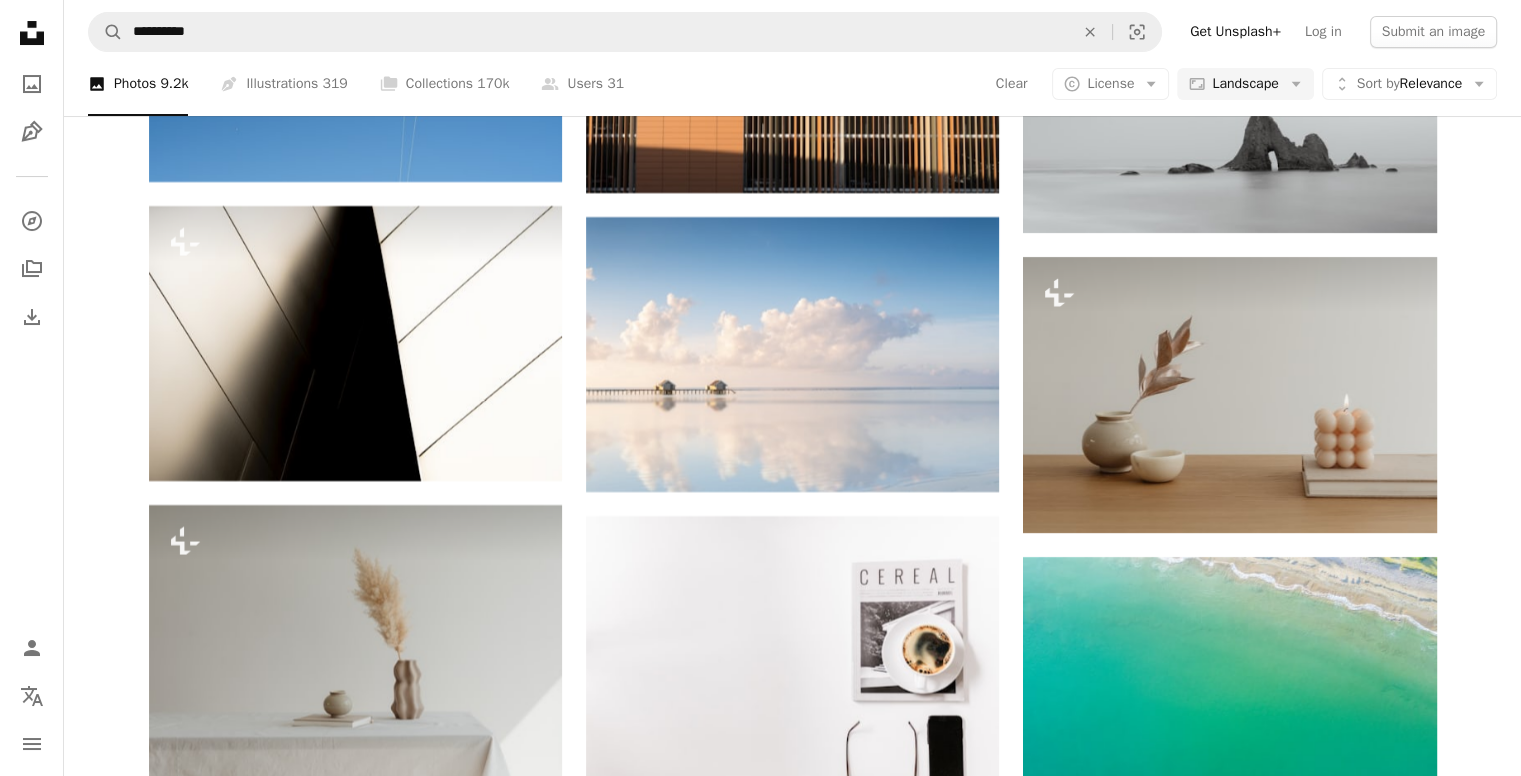 scroll, scrollTop: 9100, scrollLeft: 0, axis: vertical 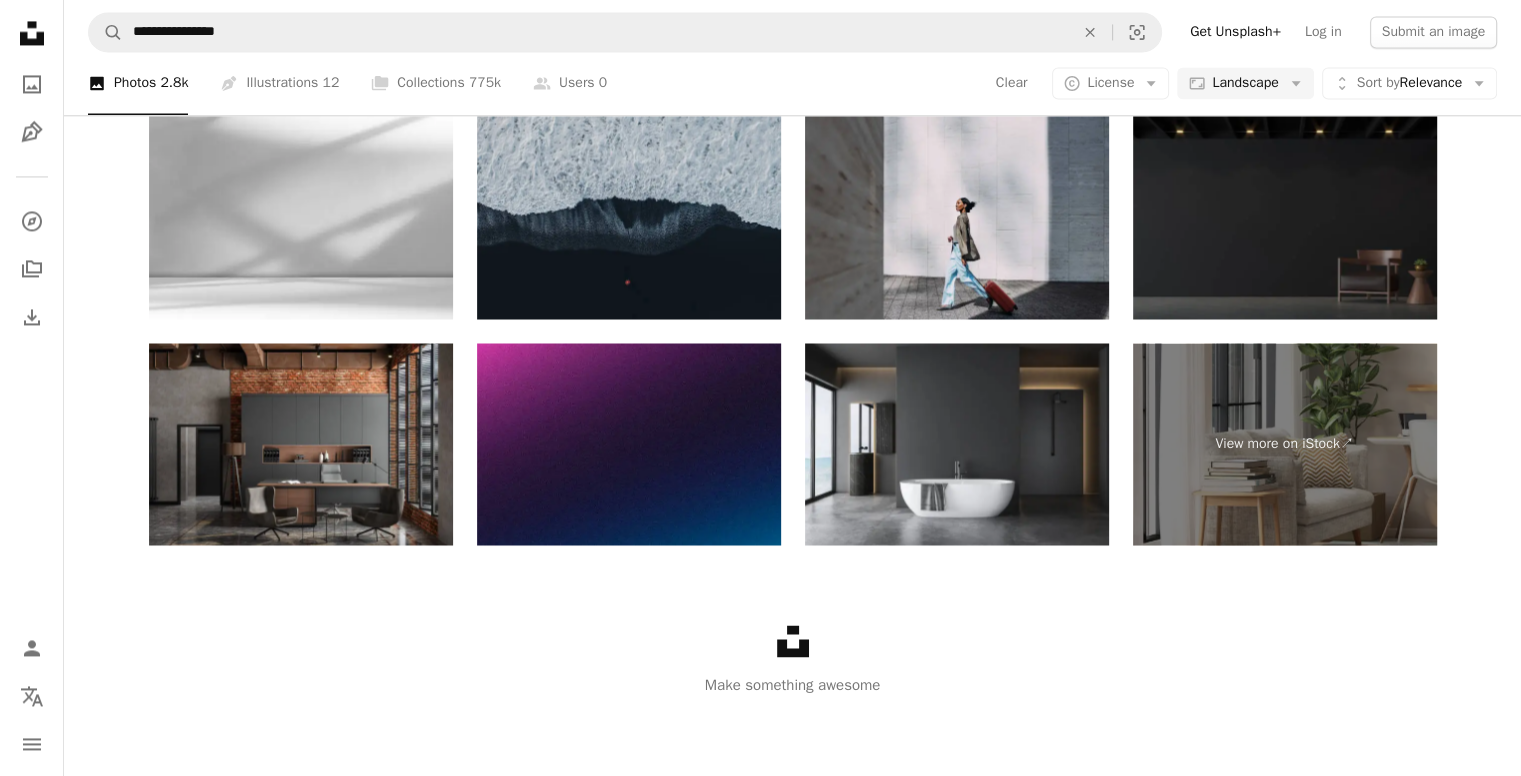 click on "Load more" at bounding box center [793, -61] 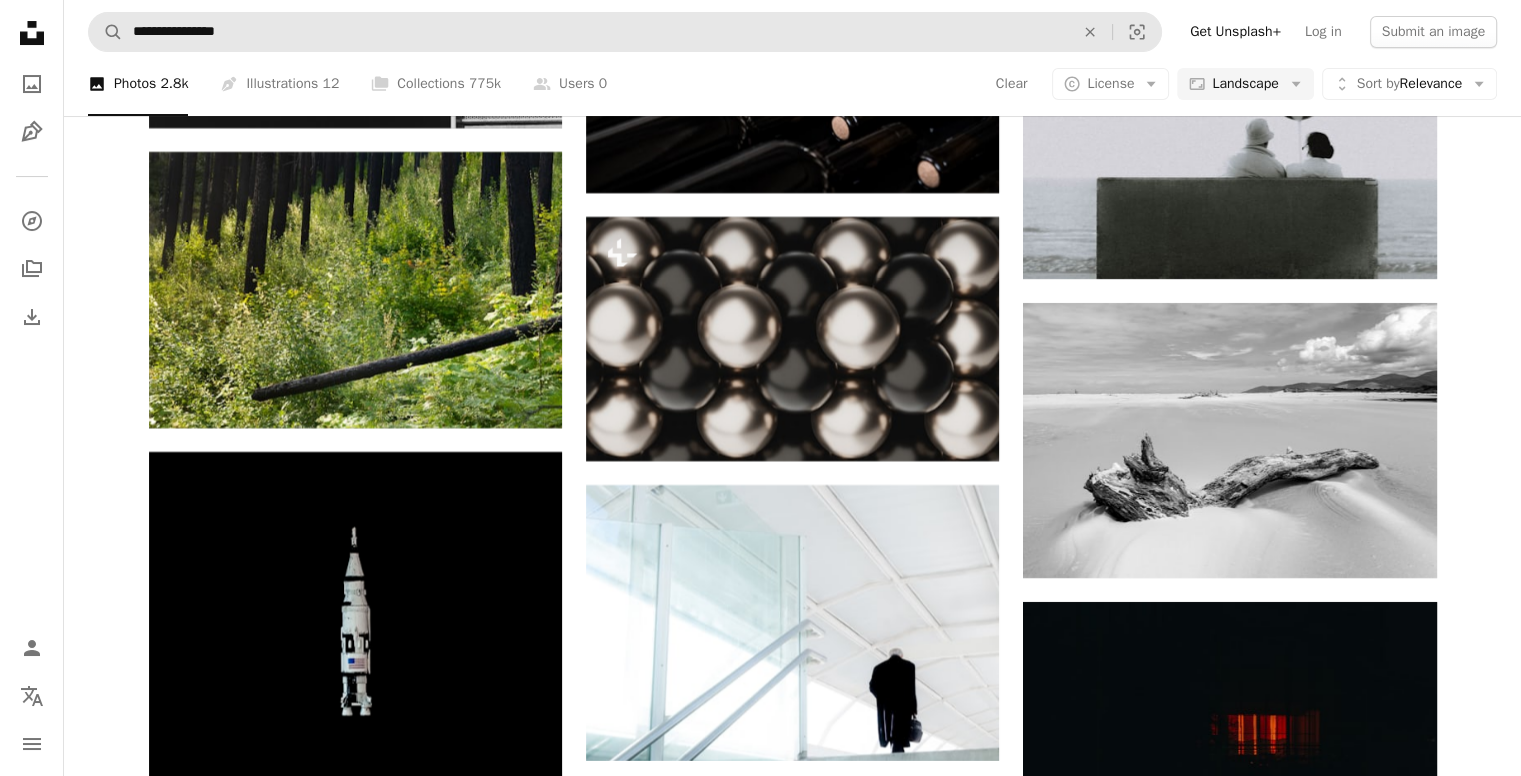 scroll, scrollTop: 3400, scrollLeft: 0, axis: vertical 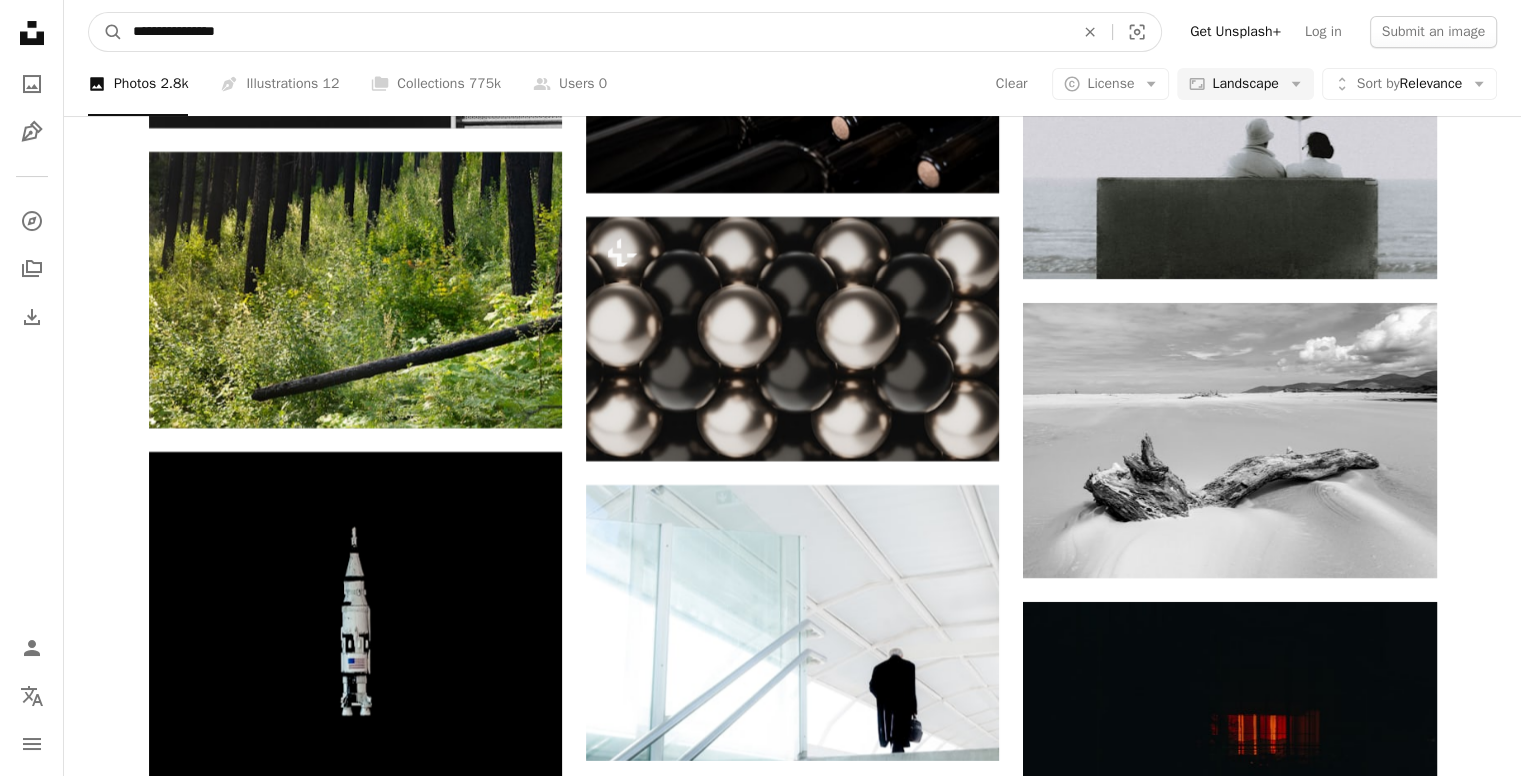 drag, startPoint x: 296, startPoint y: 34, endPoint x: 0, endPoint y: 39, distance: 296.04224 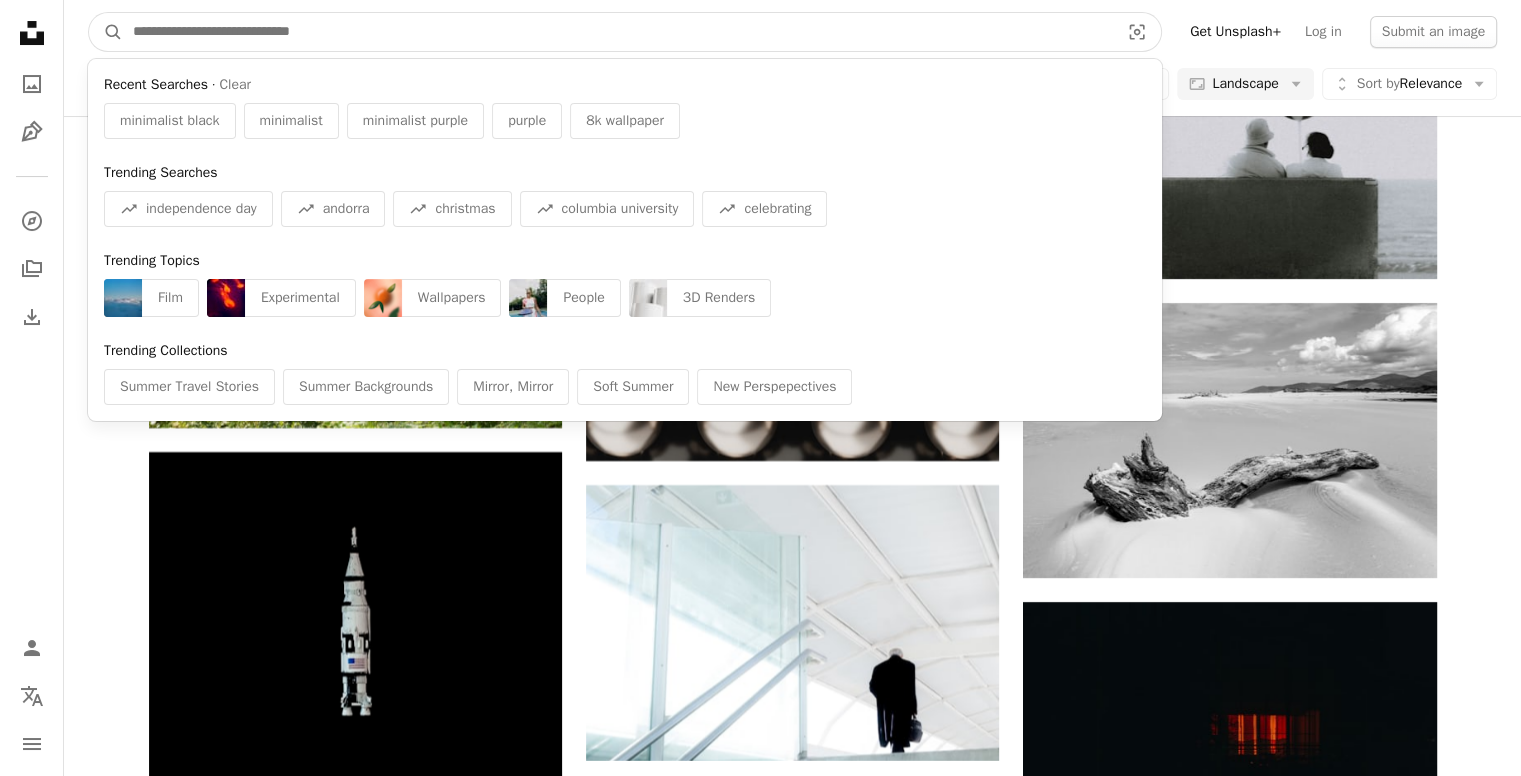 type 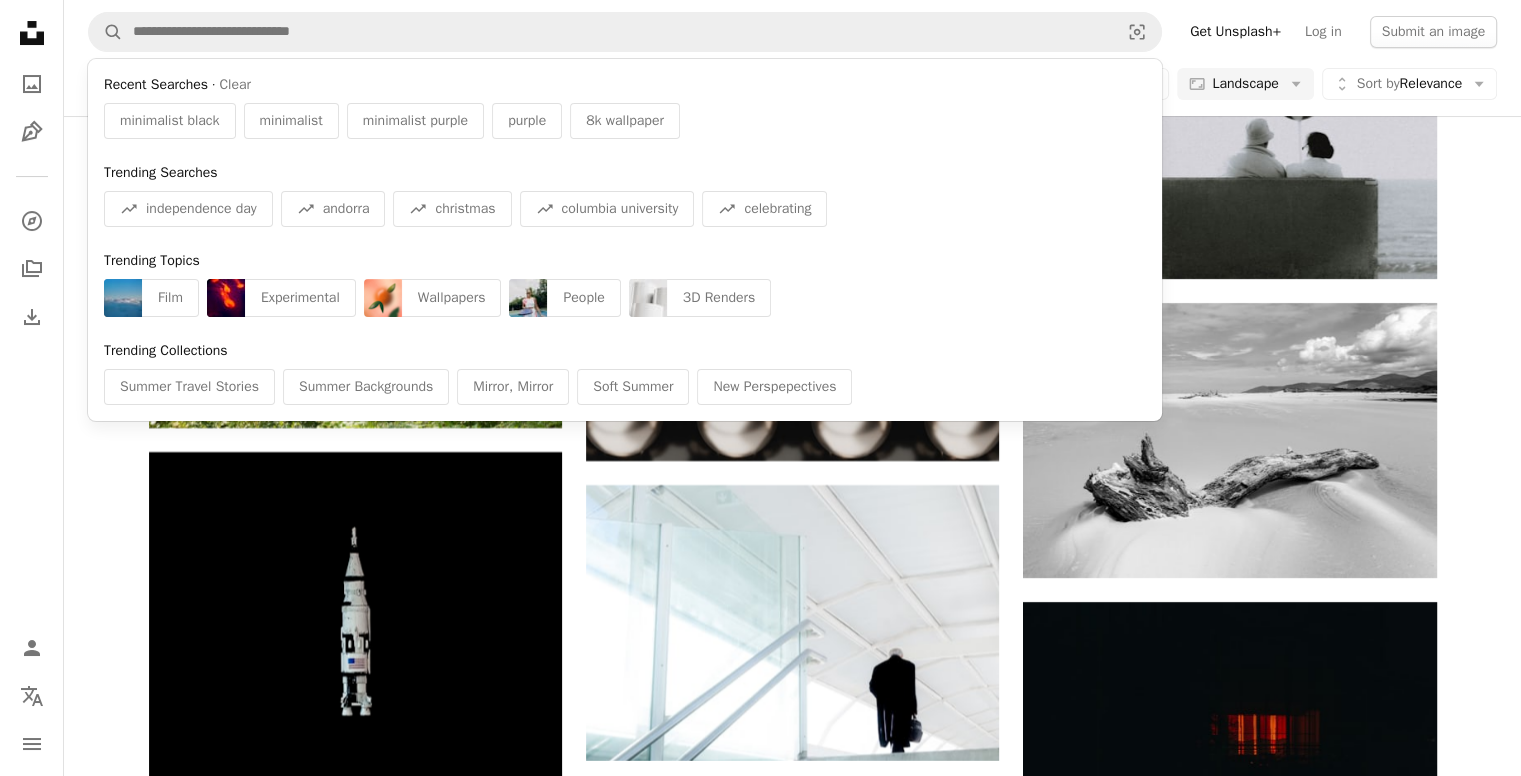 click on "Unsplash logo Unsplash Home" 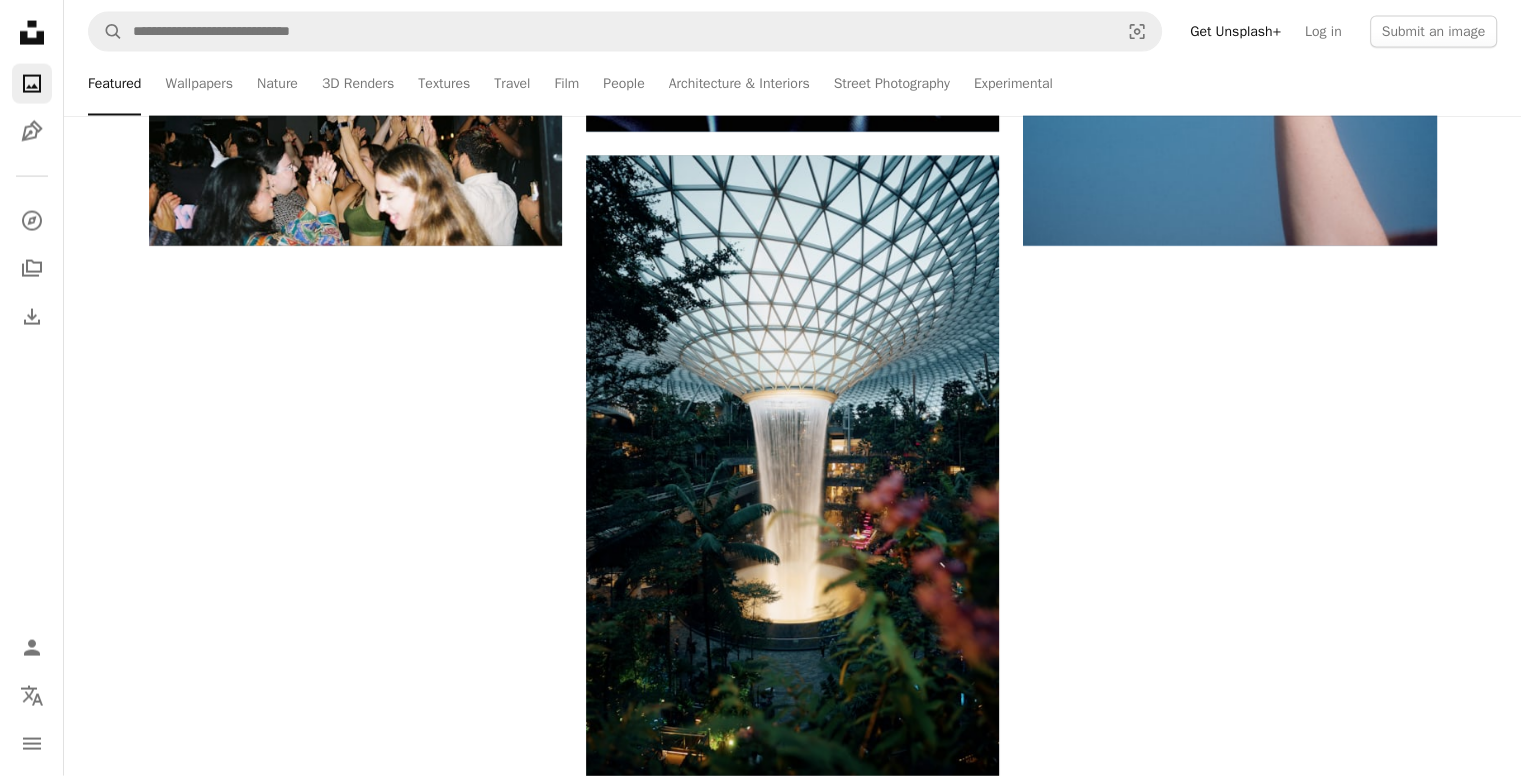scroll, scrollTop: 0, scrollLeft: 0, axis: both 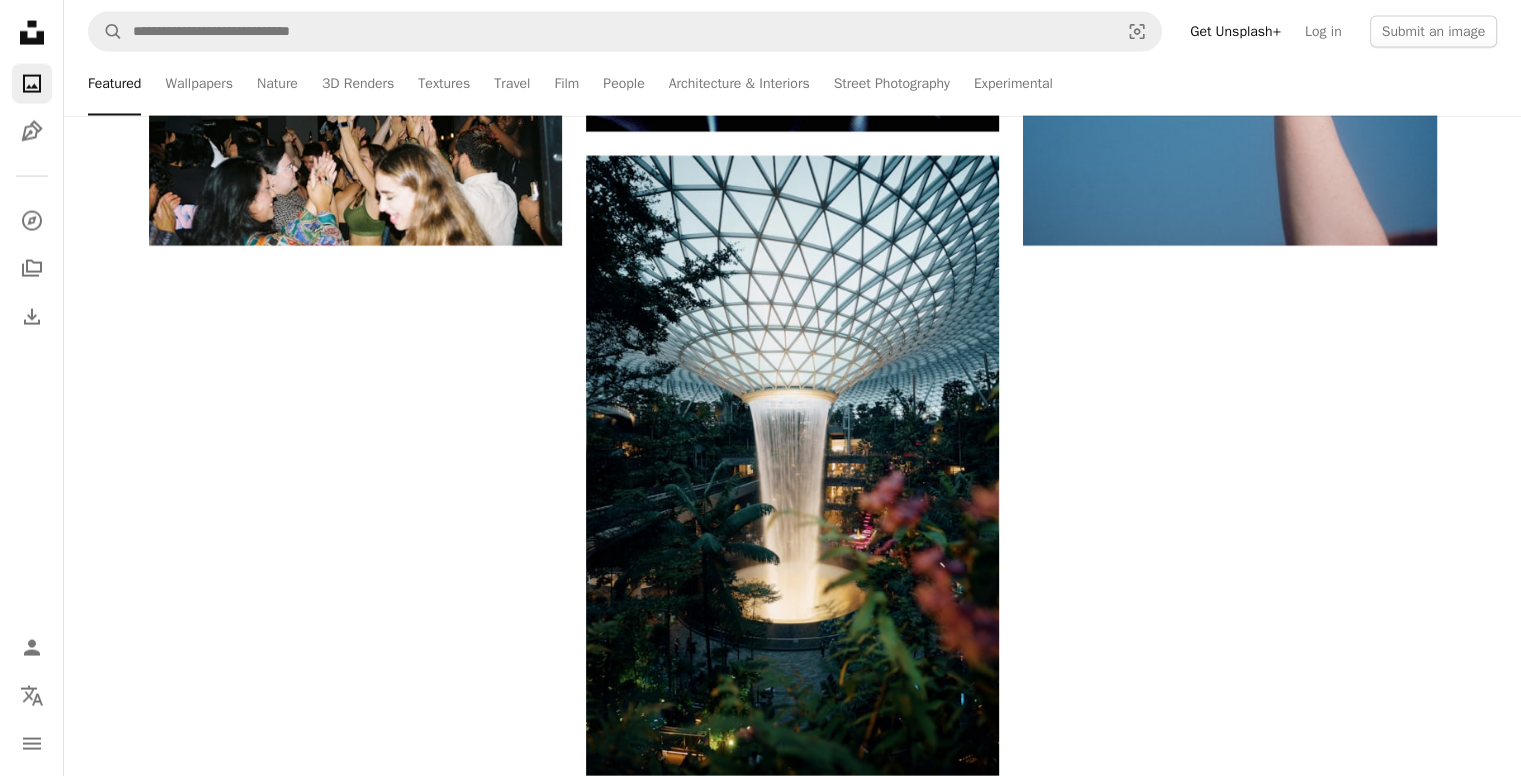 click on "A photo" at bounding box center (32, 84) 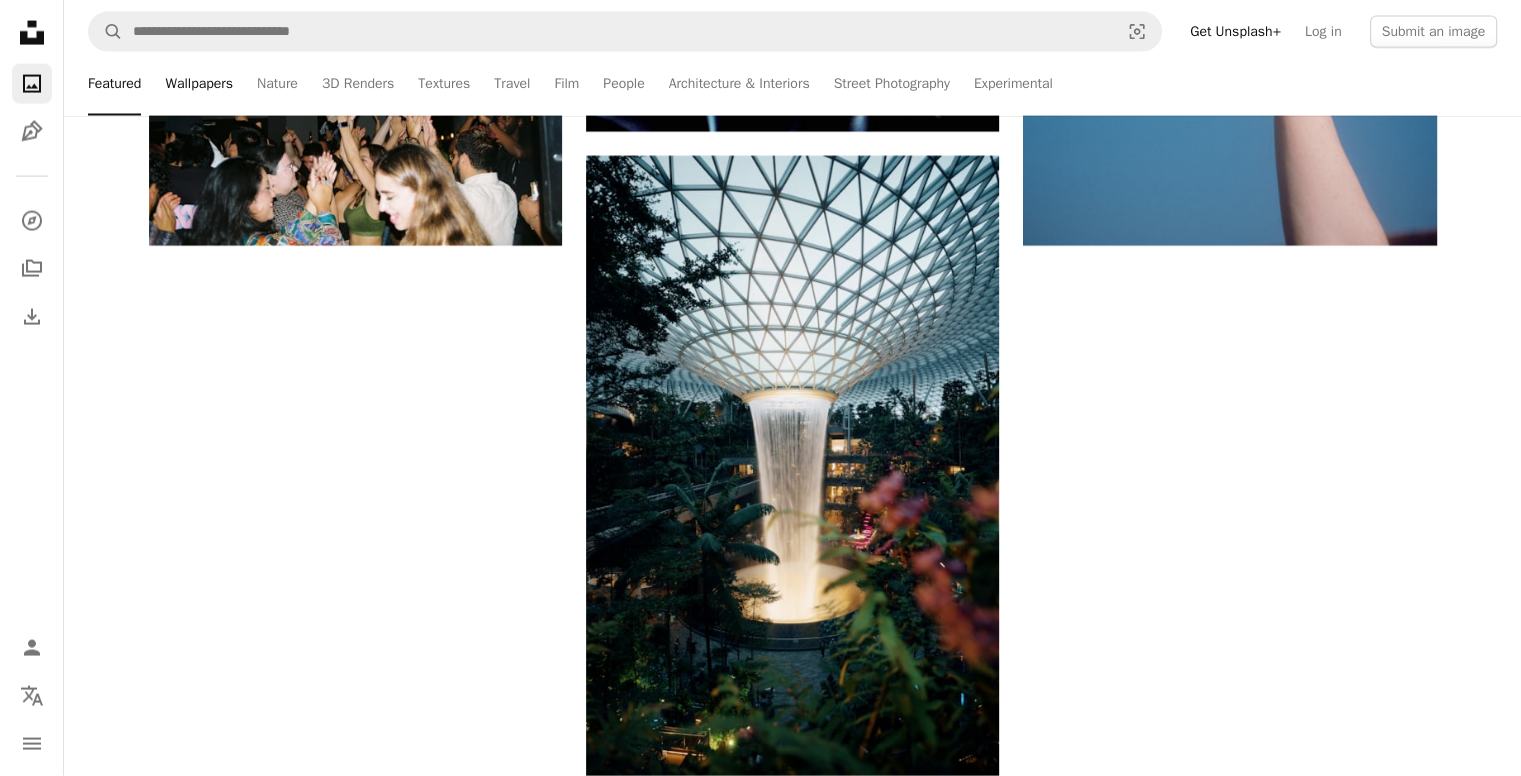 click on "Wallpapers" at bounding box center [199, 84] 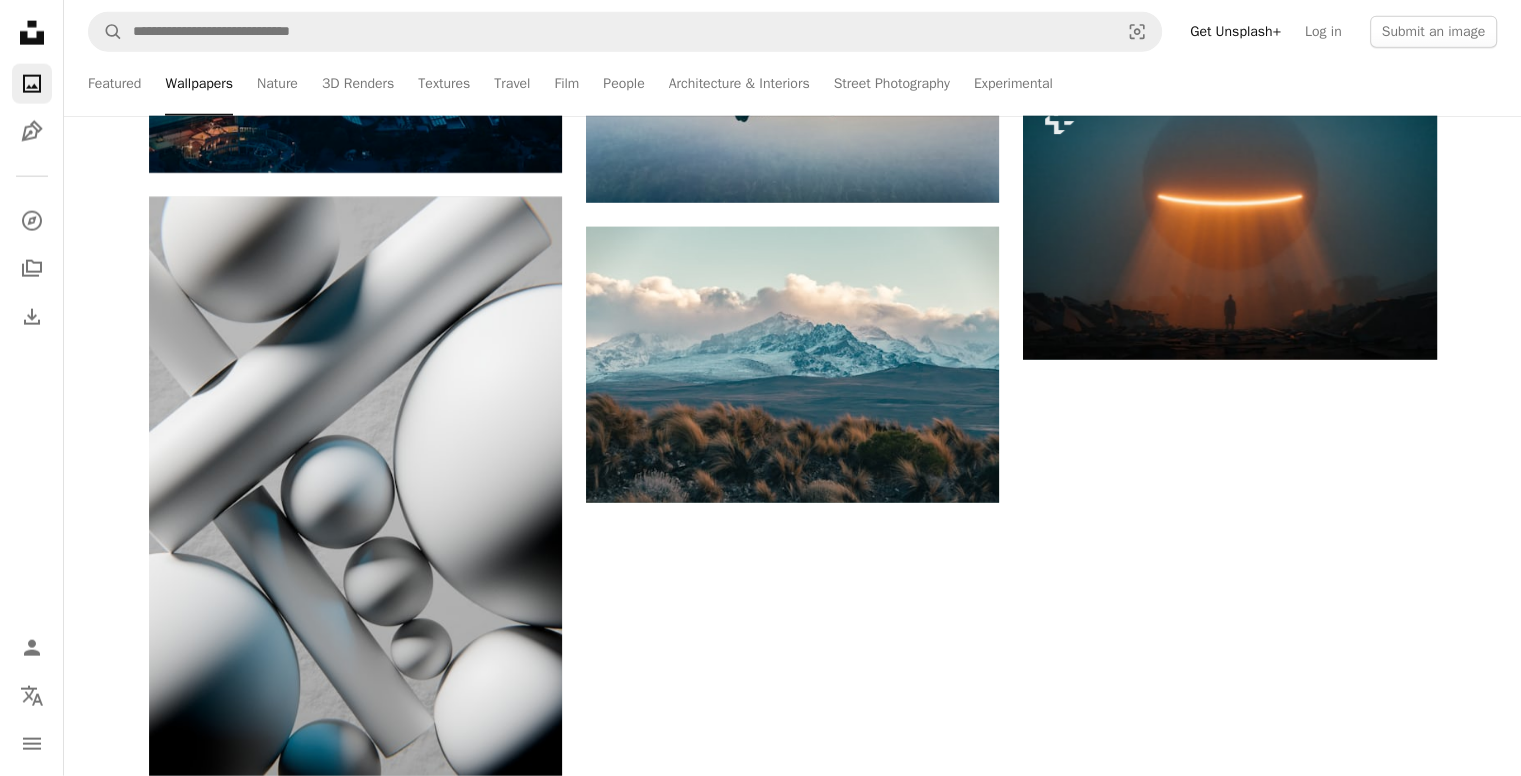 scroll, scrollTop: 2500, scrollLeft: 0, axis: vertical 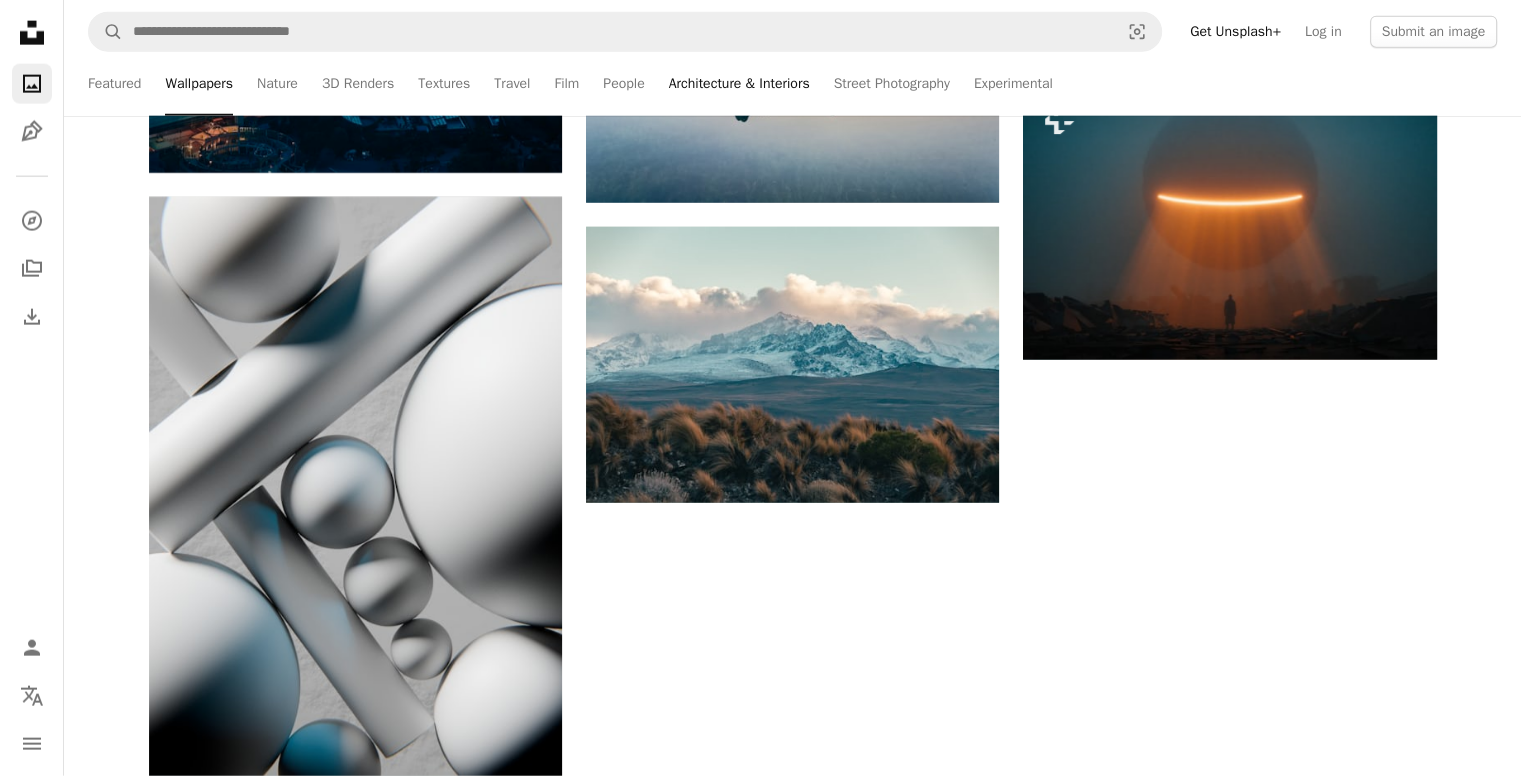 click on "Architecture & Interiors" at bounding box center (739, 84) 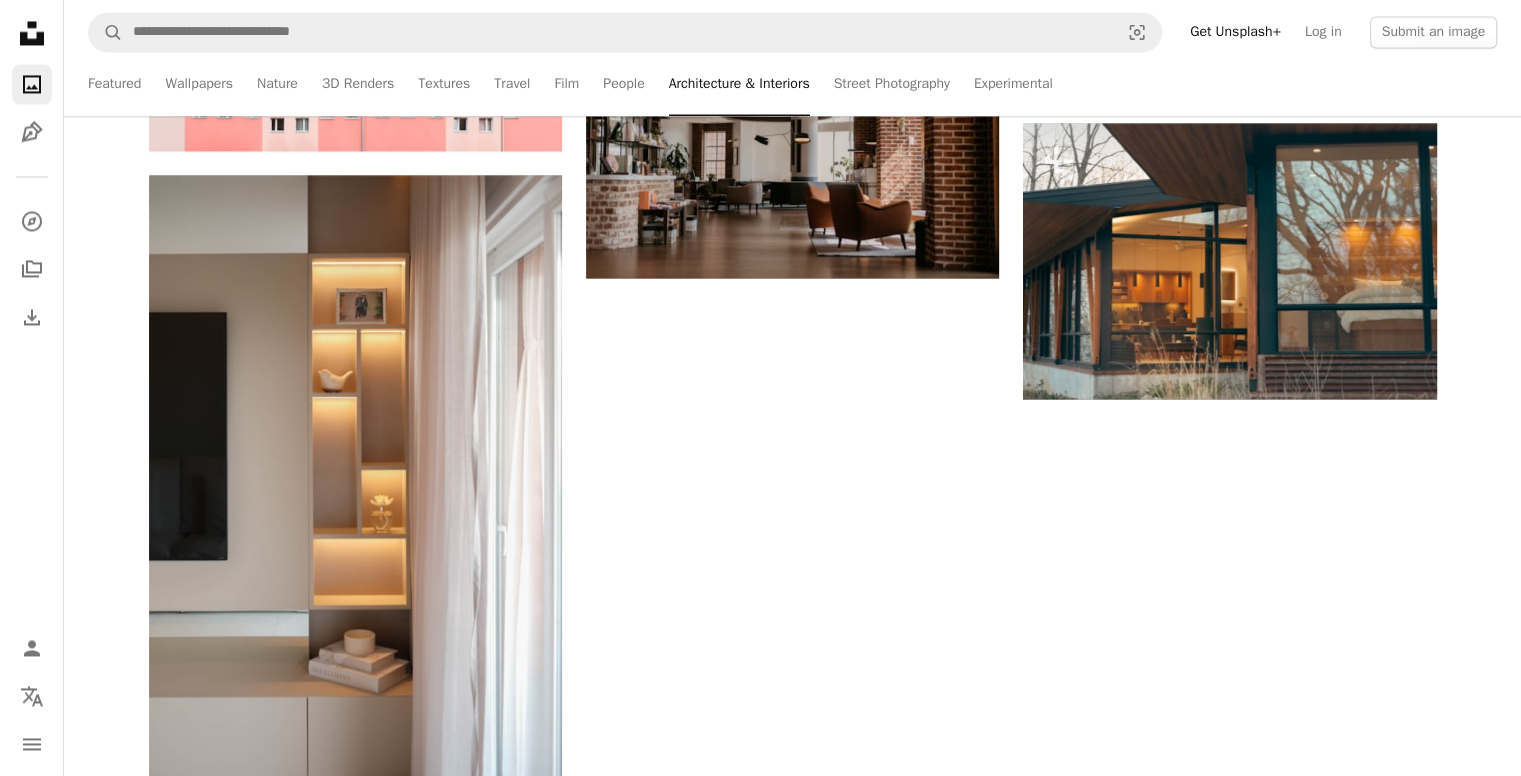 scroll, scrollTop: 0, scrollLeft: 0, axis: both 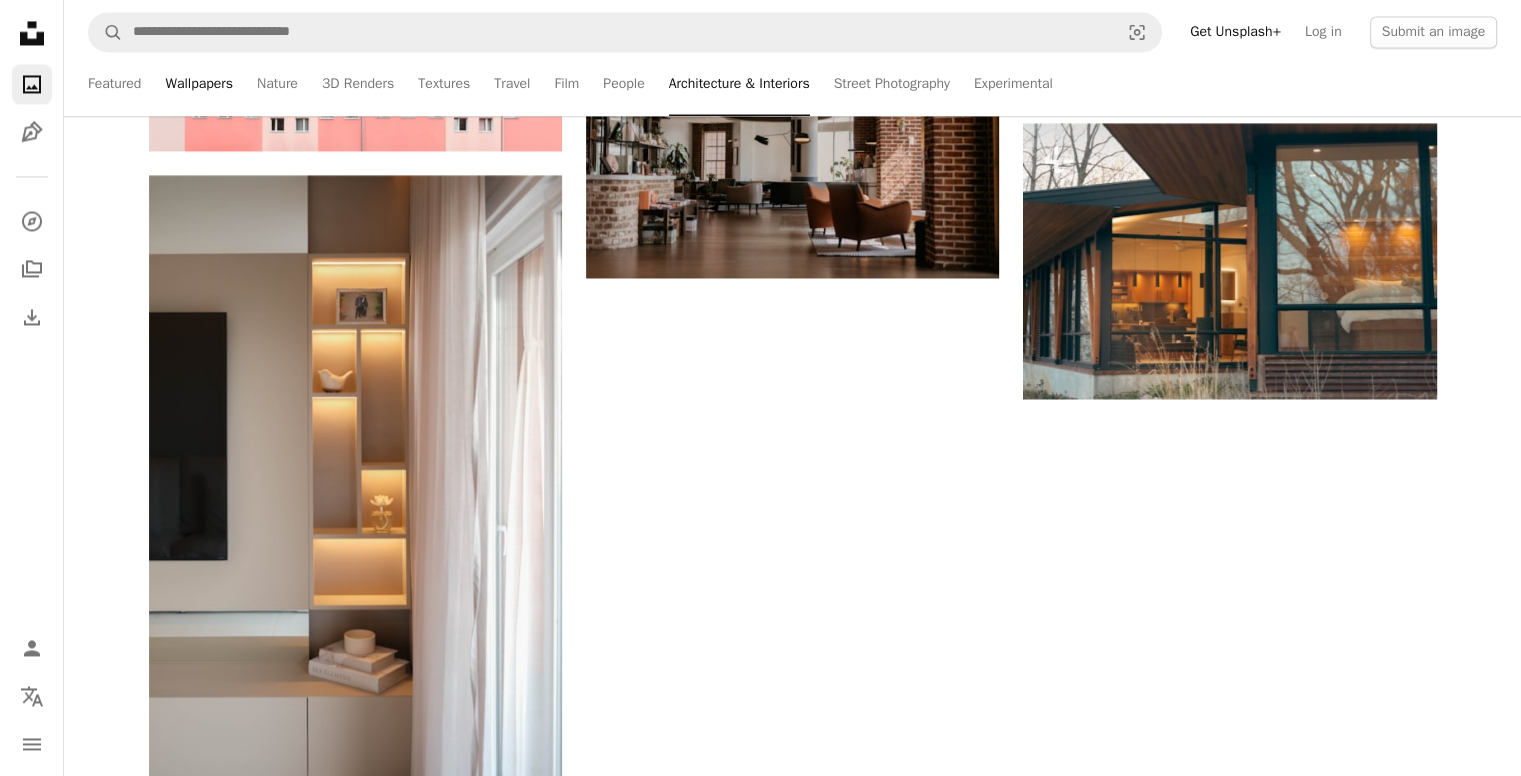 click on "Wallpapers" at bounding box center [199, 84] 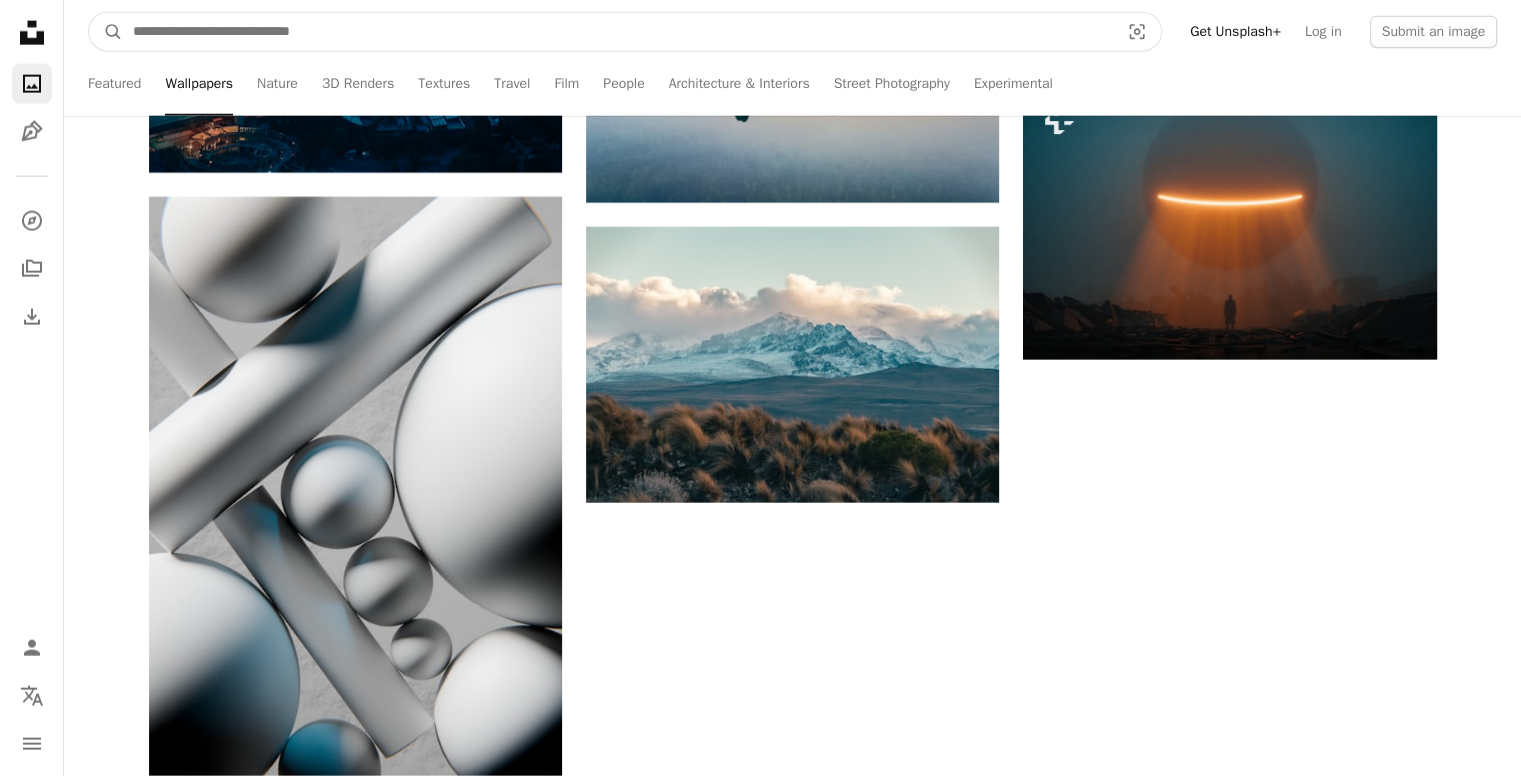 click at bounding box center [618, 32] 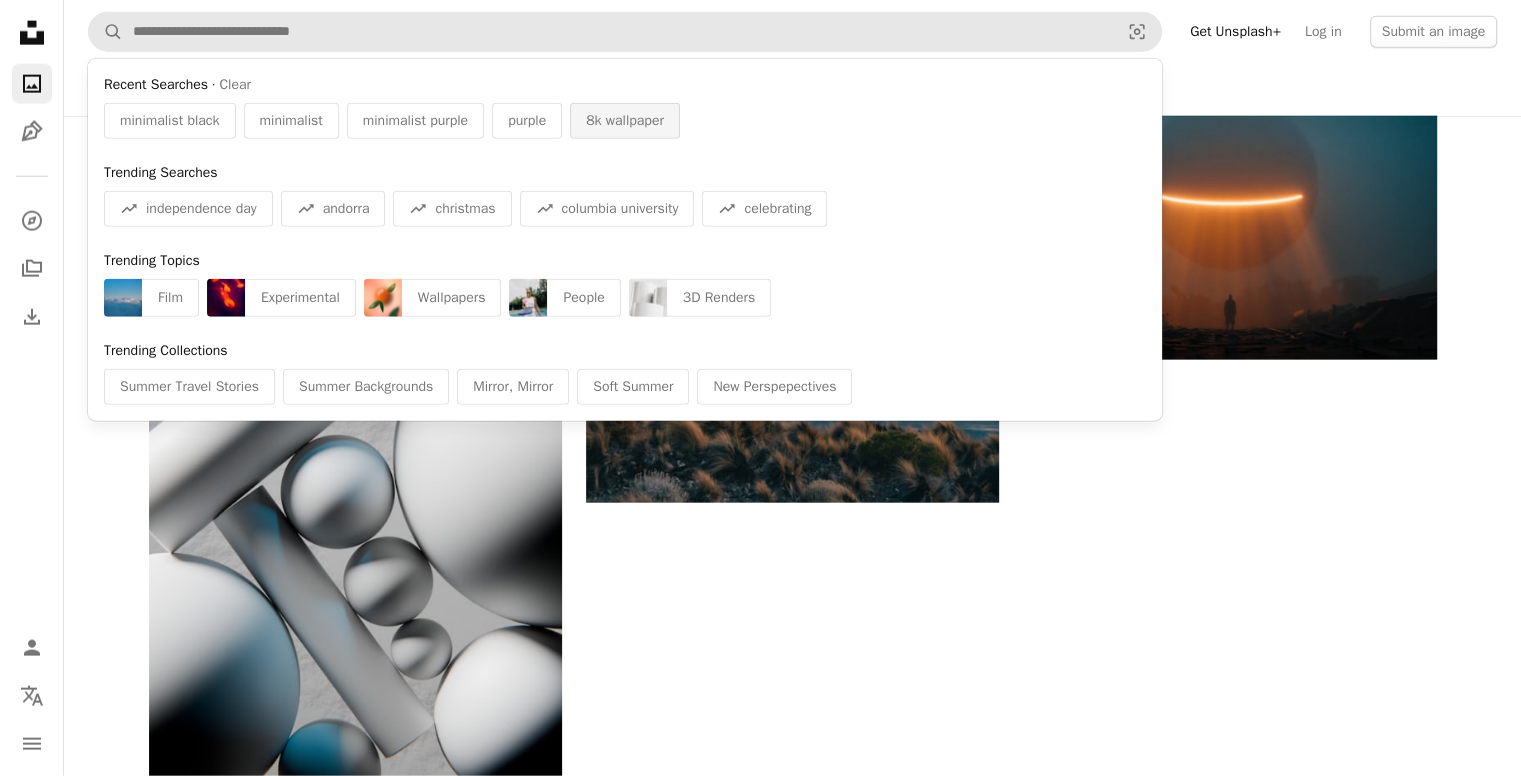 click on "8k wallpaper" at bounding box center (625, 121) 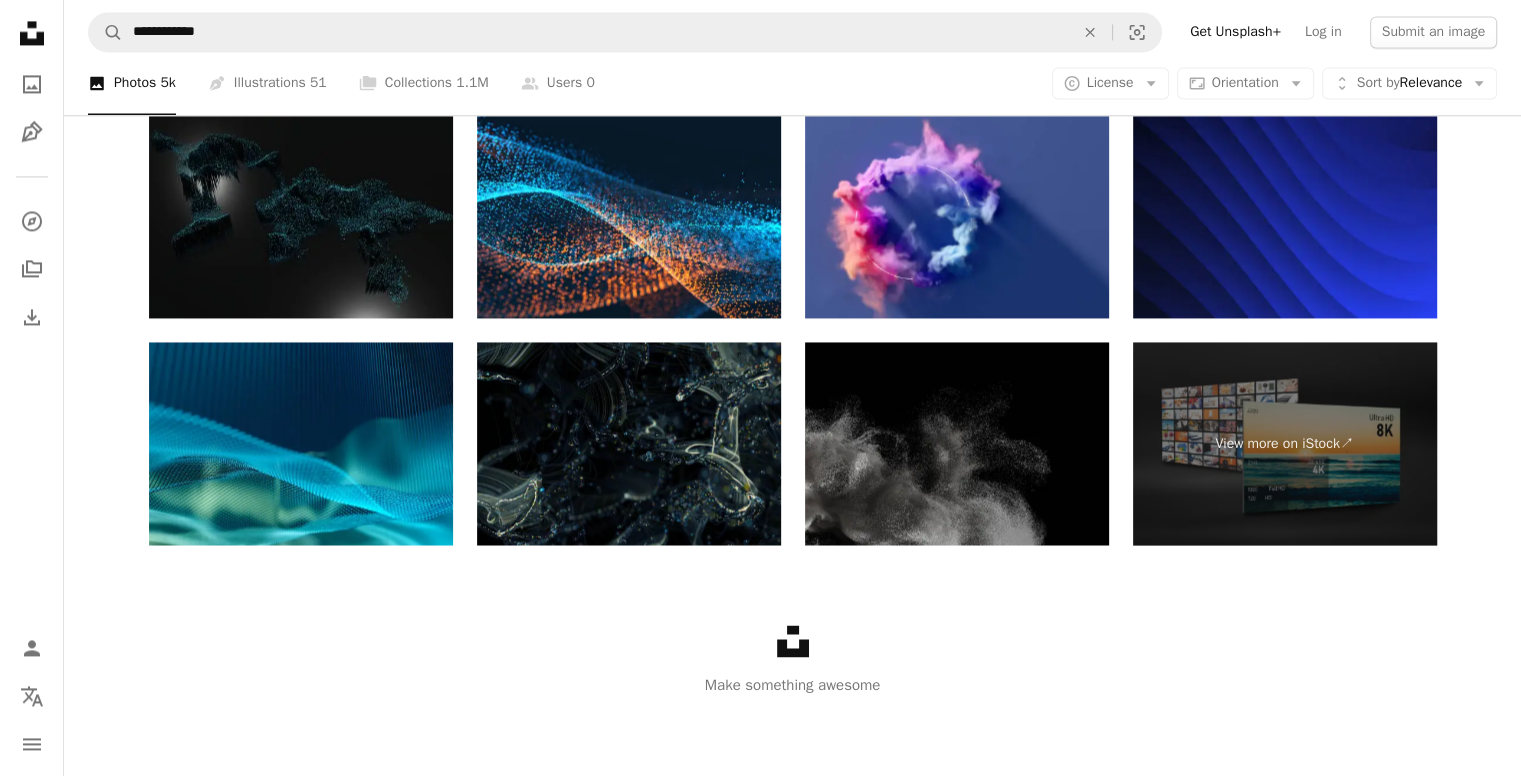 scroll, scrollTop: 1100, scrollLeft: 0, axis: vertical 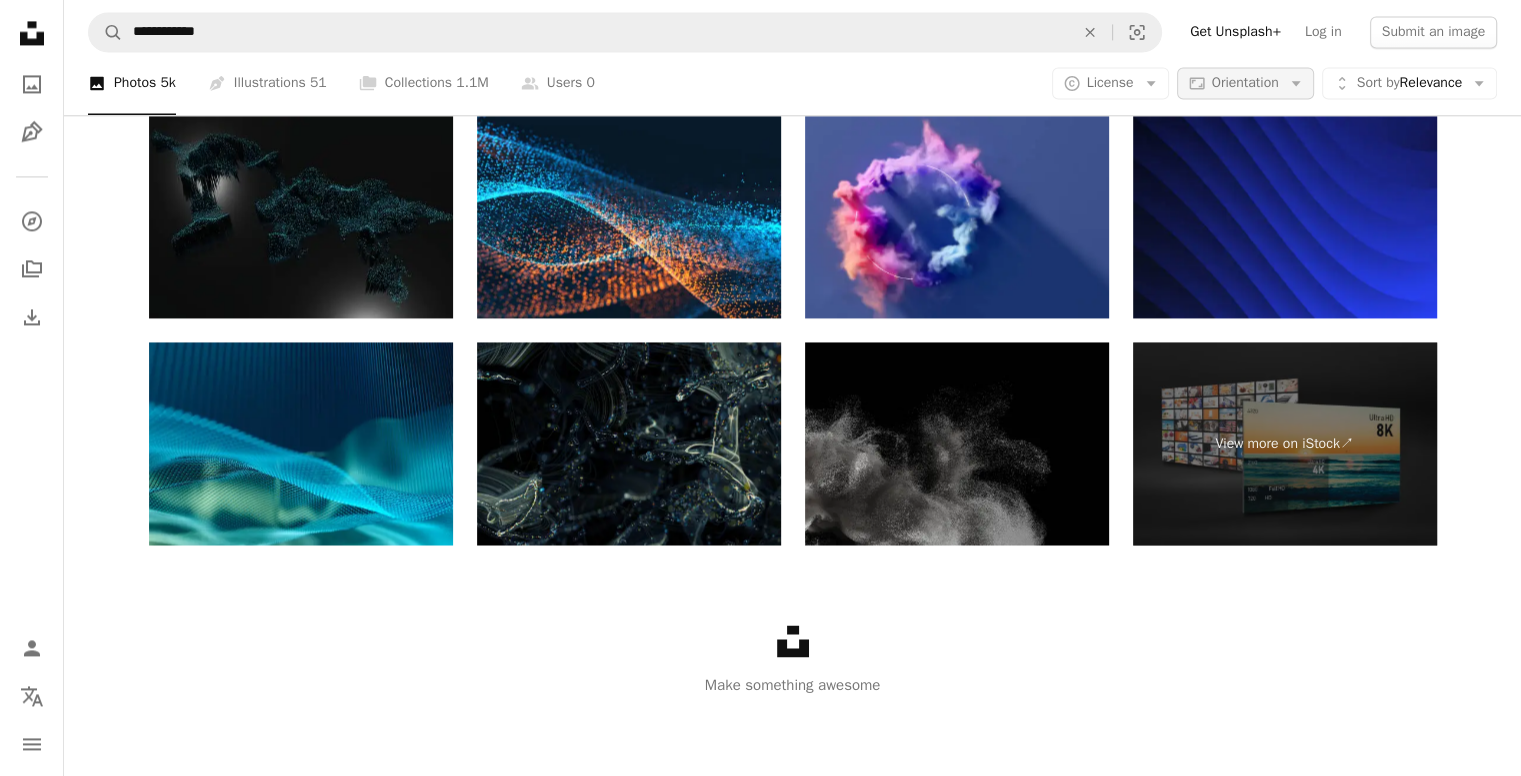 click on "Orientation" at bounding box center [1245, 83] 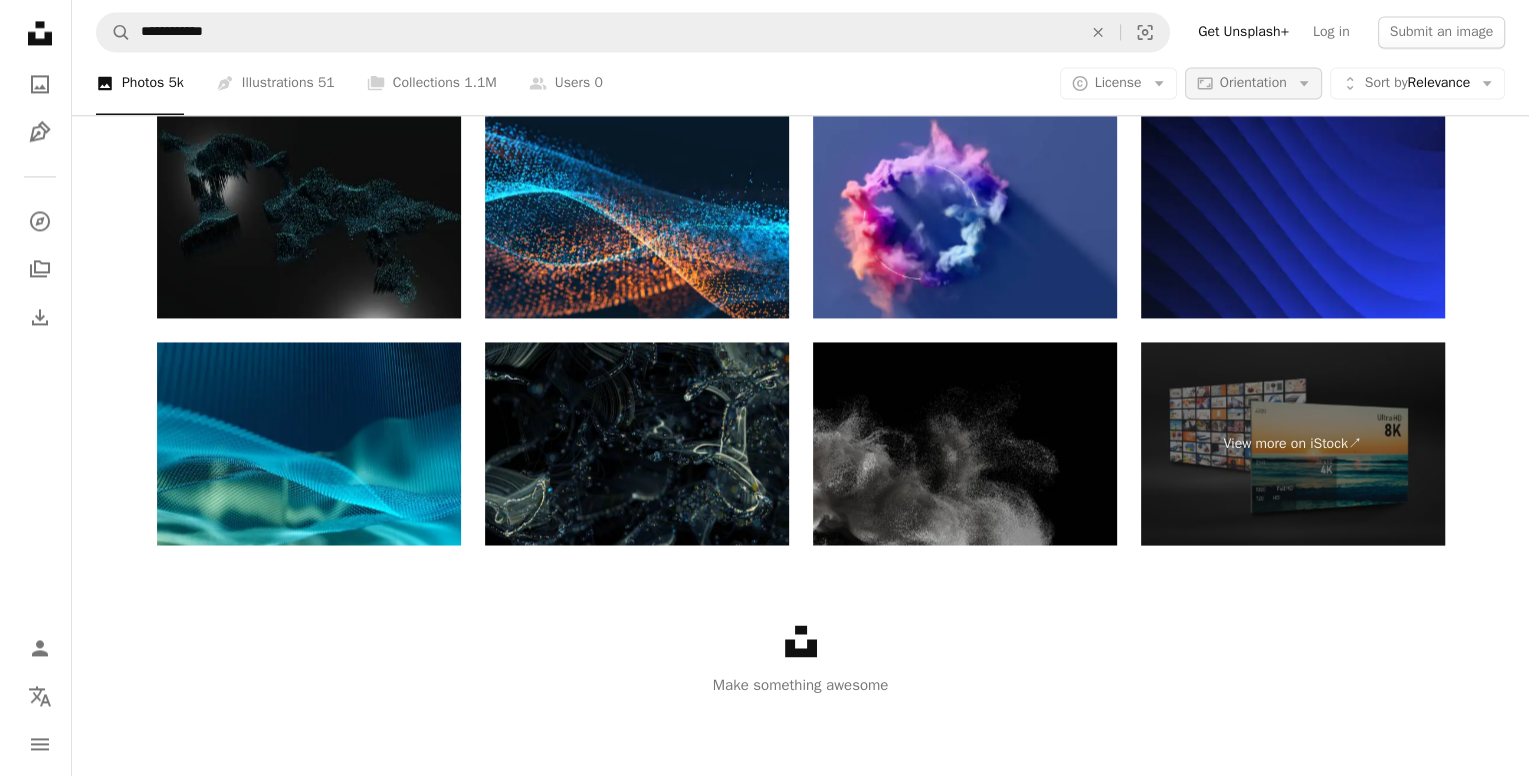 scroll, scrollTop: 0, scrollLeft: 0, axis: both 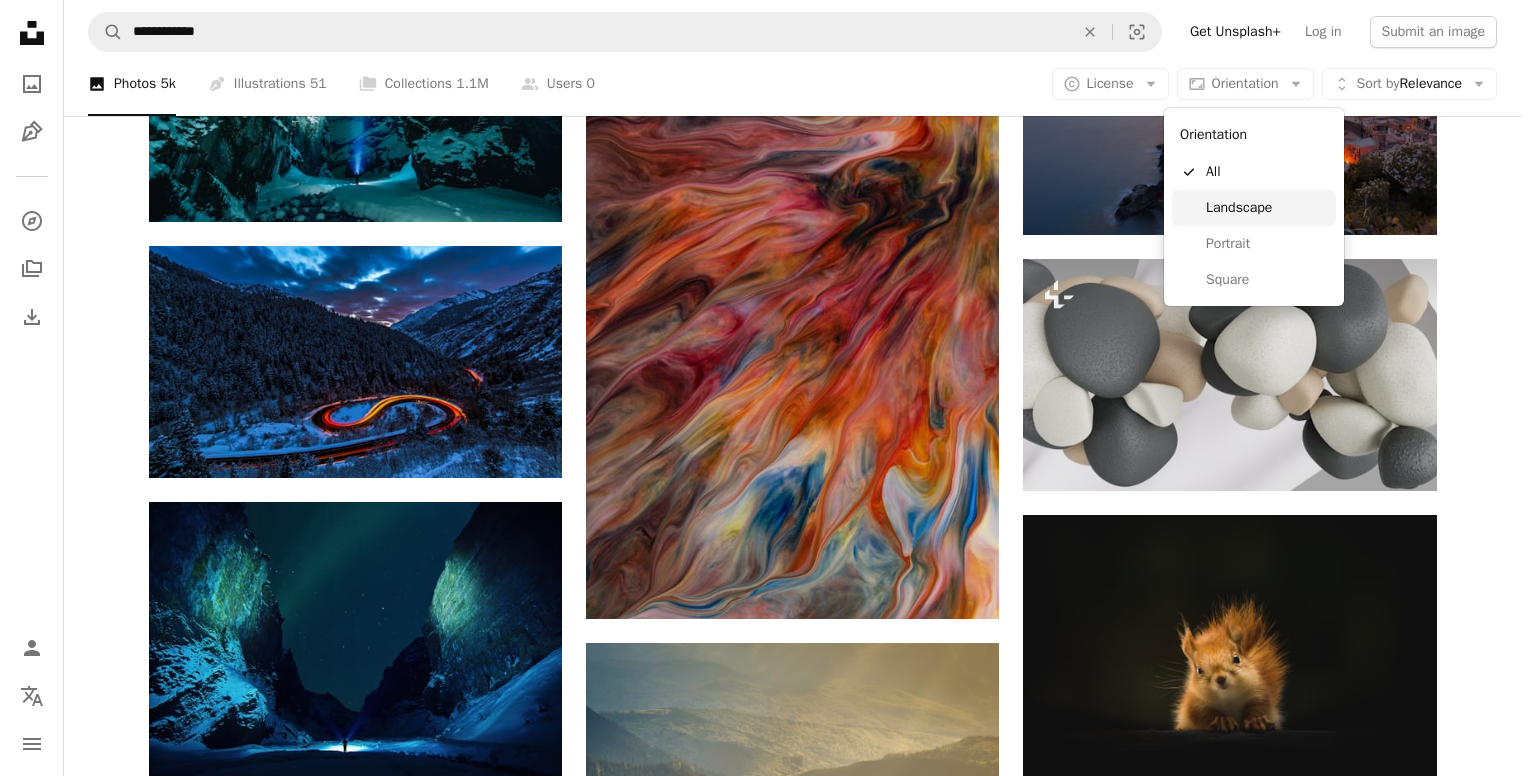 click on "Landscape" at bounding box center [1267, 208] 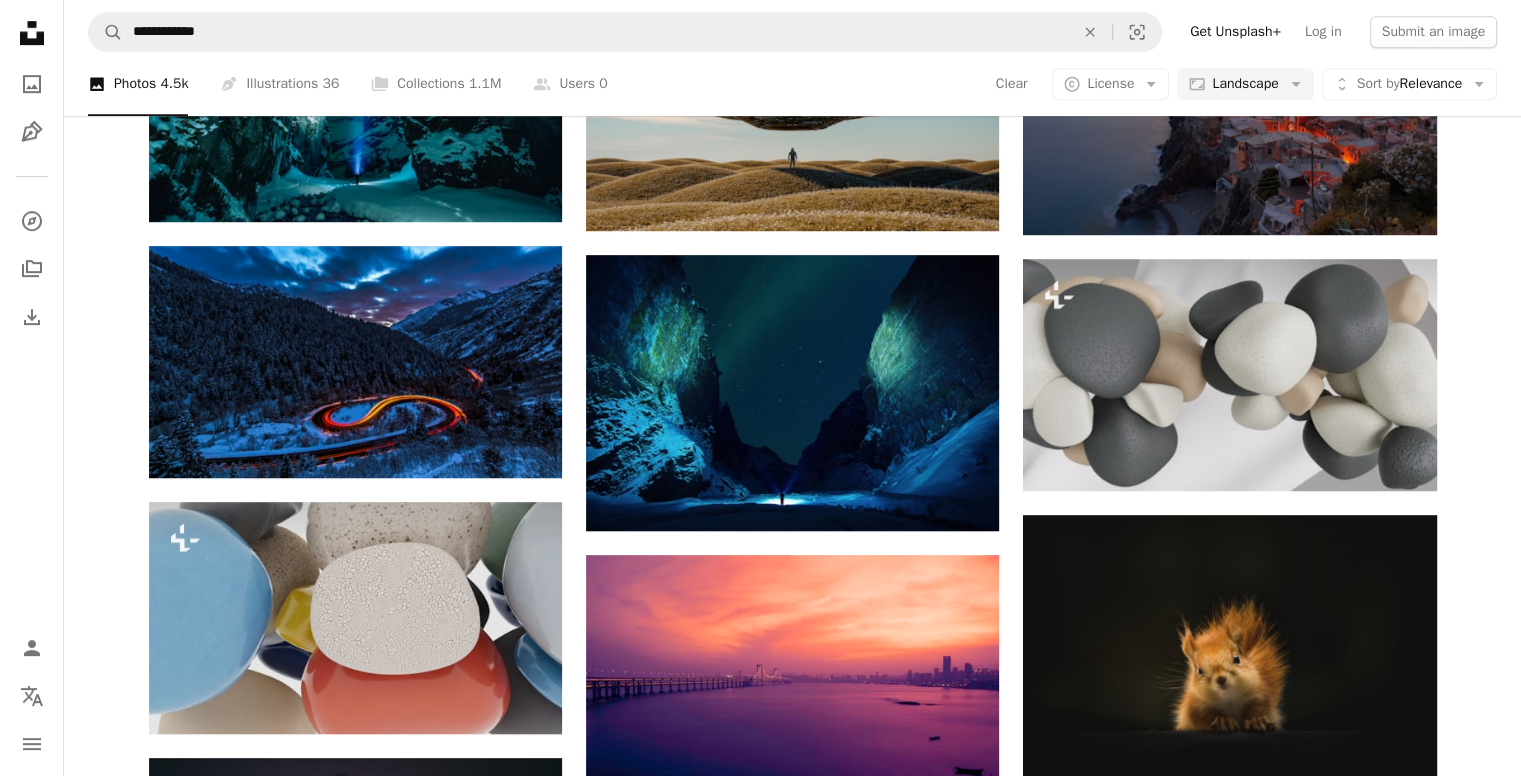 scroll, scrollTop: 2600, scrollLeft: 0, axis: vertical 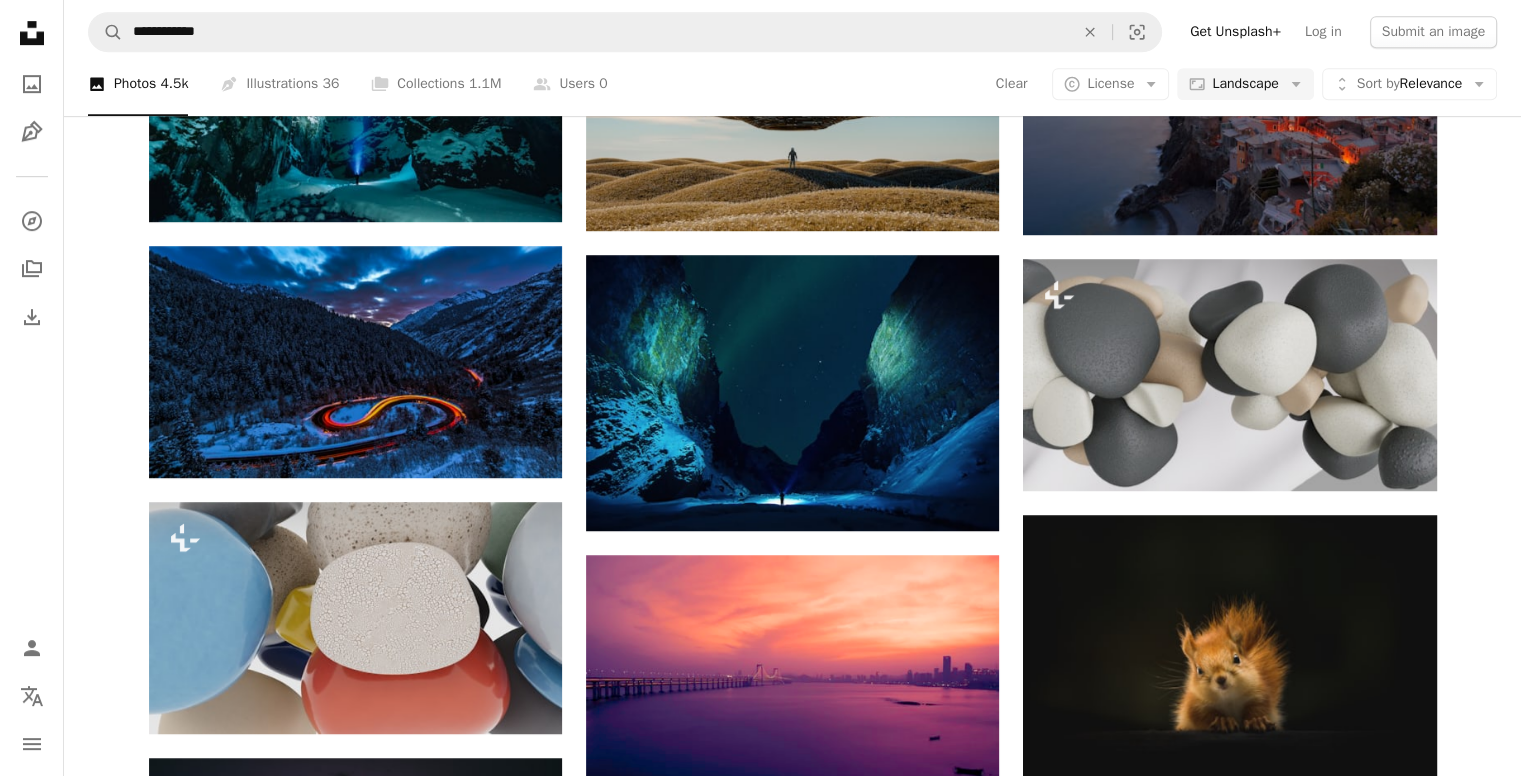 click on "desktop background" at bounding box center (680, -654) 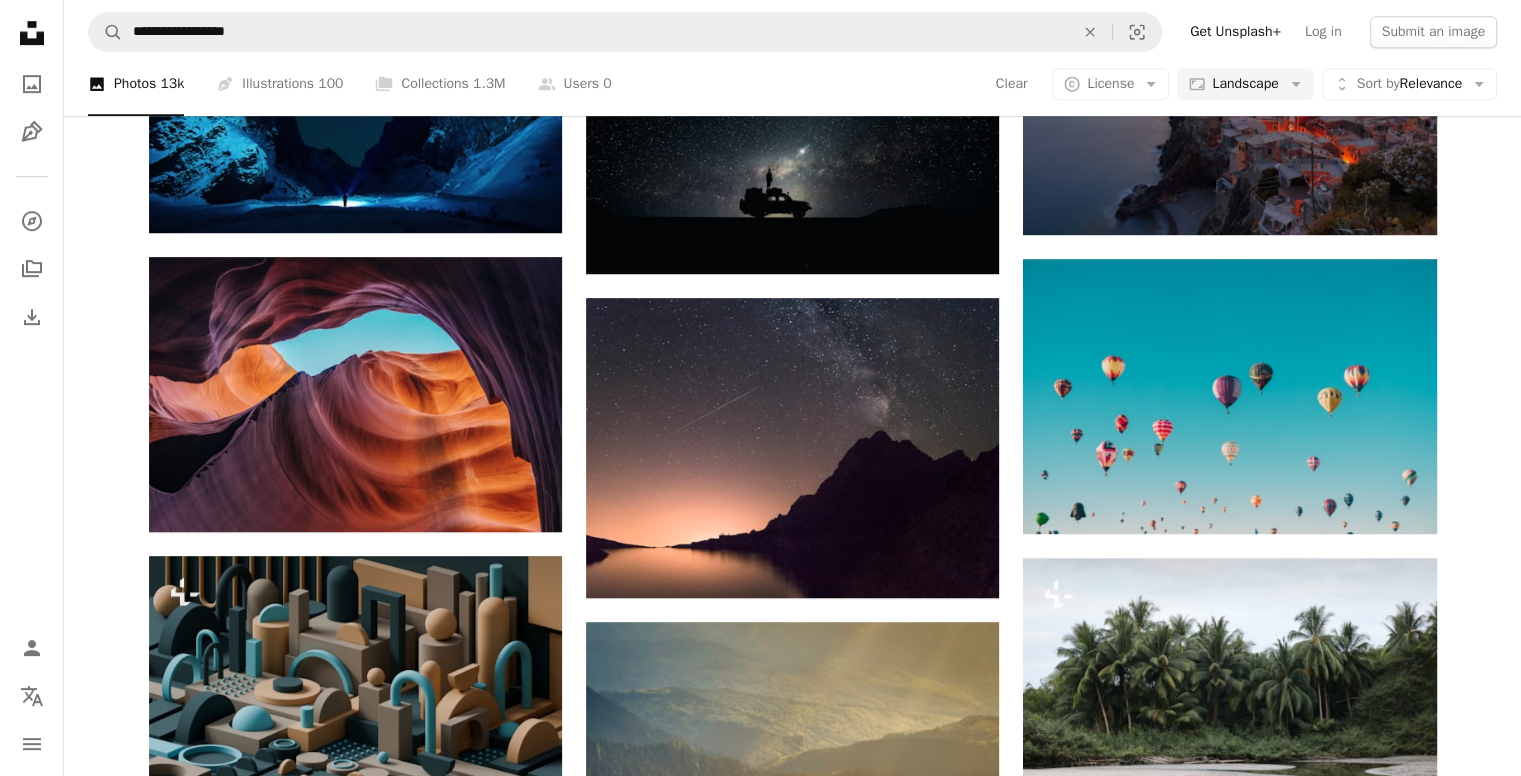 scroll, scrollTop: 2500, scrollLeft: 0, axis: vertical 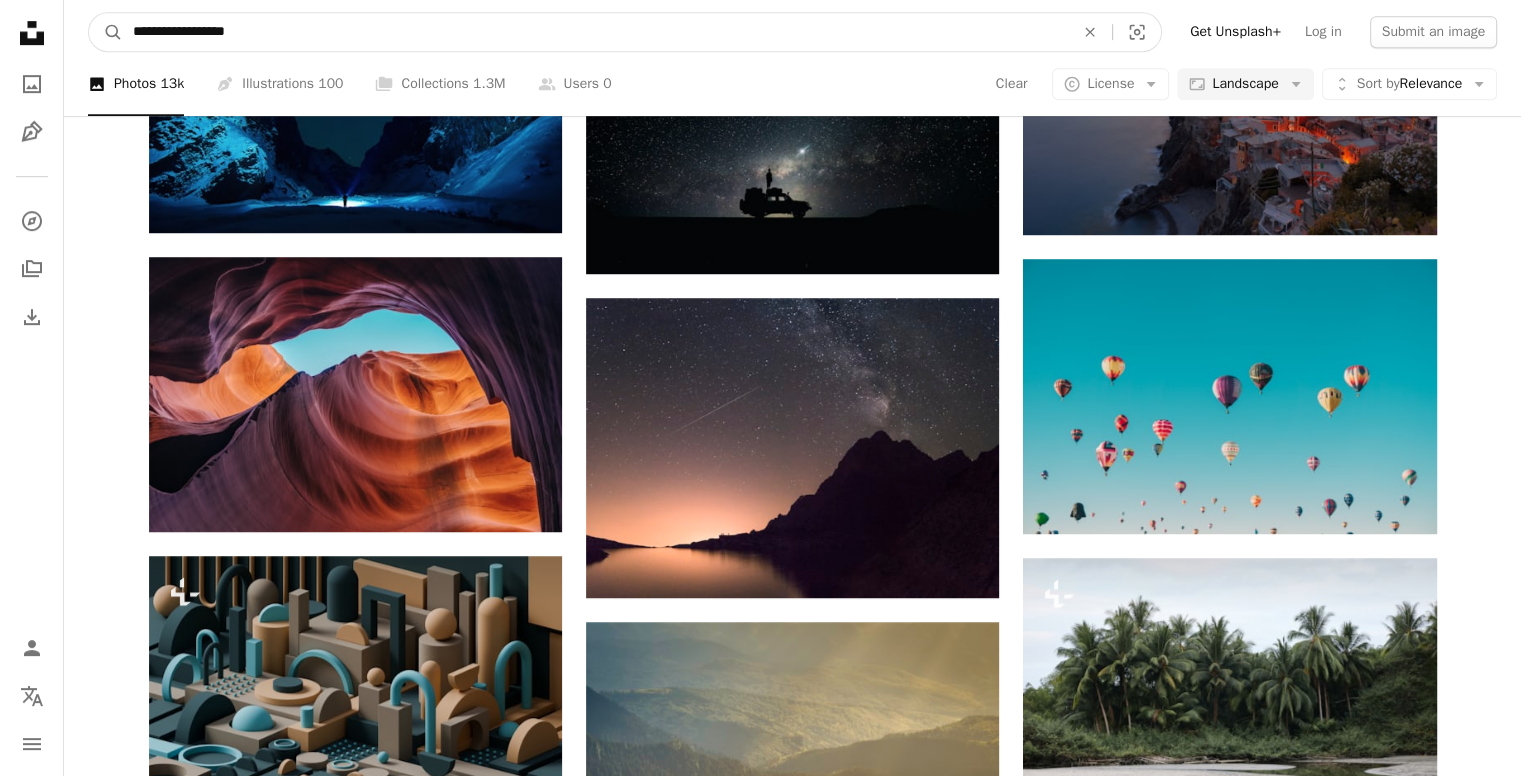 drag, startPoint x: 309, startPoint y: 32, endPoint x: 0, endPoint y: 68, distance: 311.09003 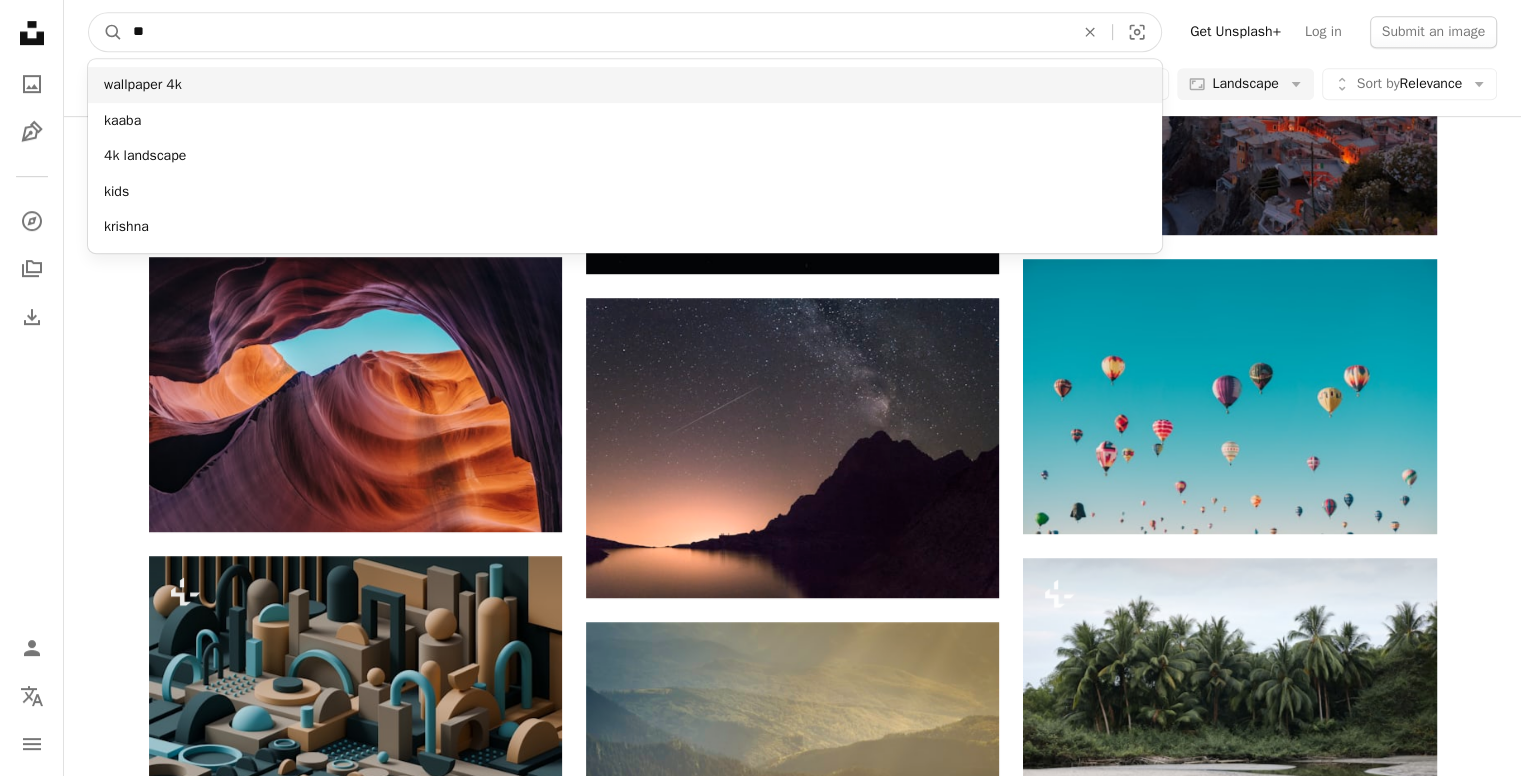 type on "**" 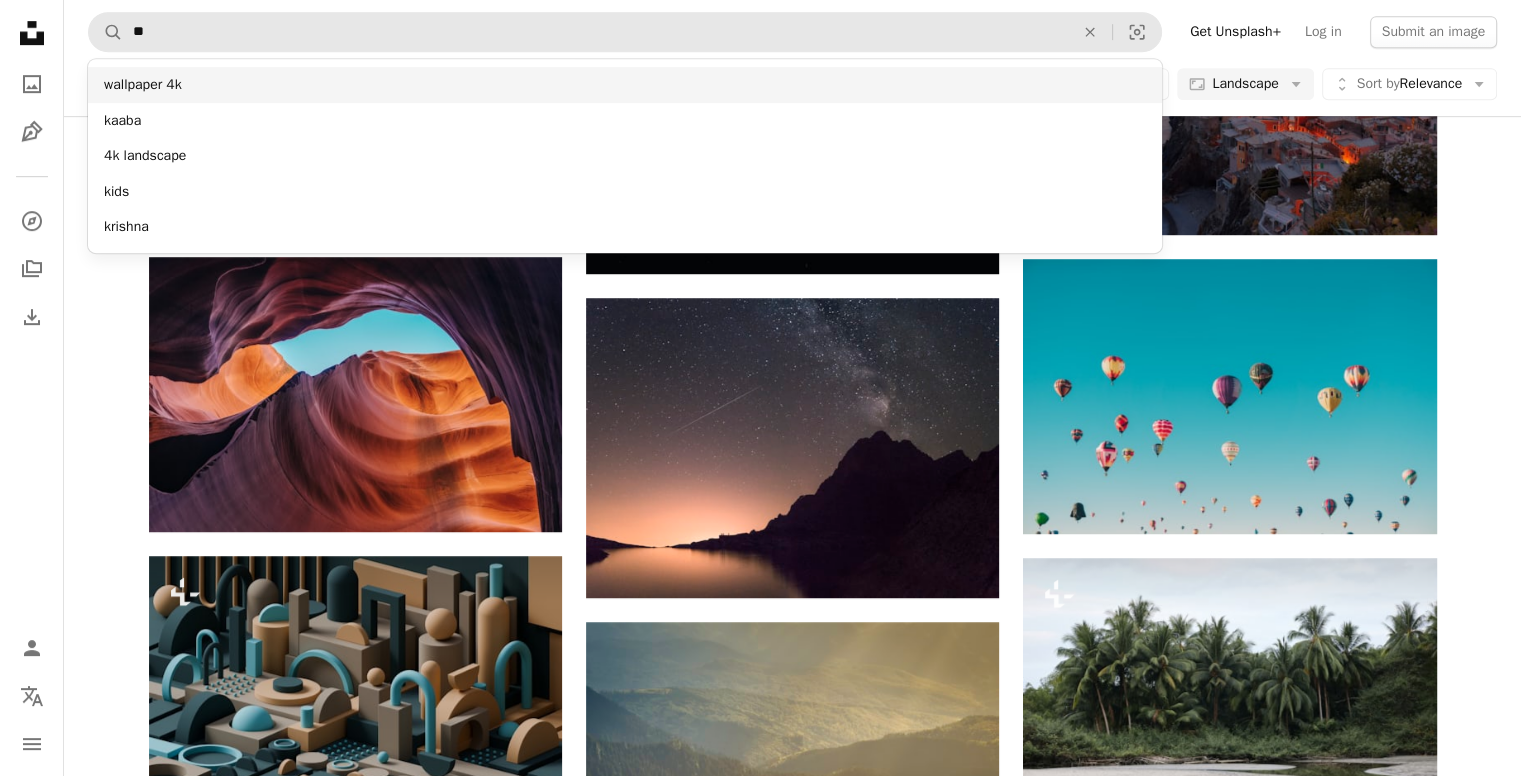 click on "wallpaper 4k" at bounding box center (625, 85) 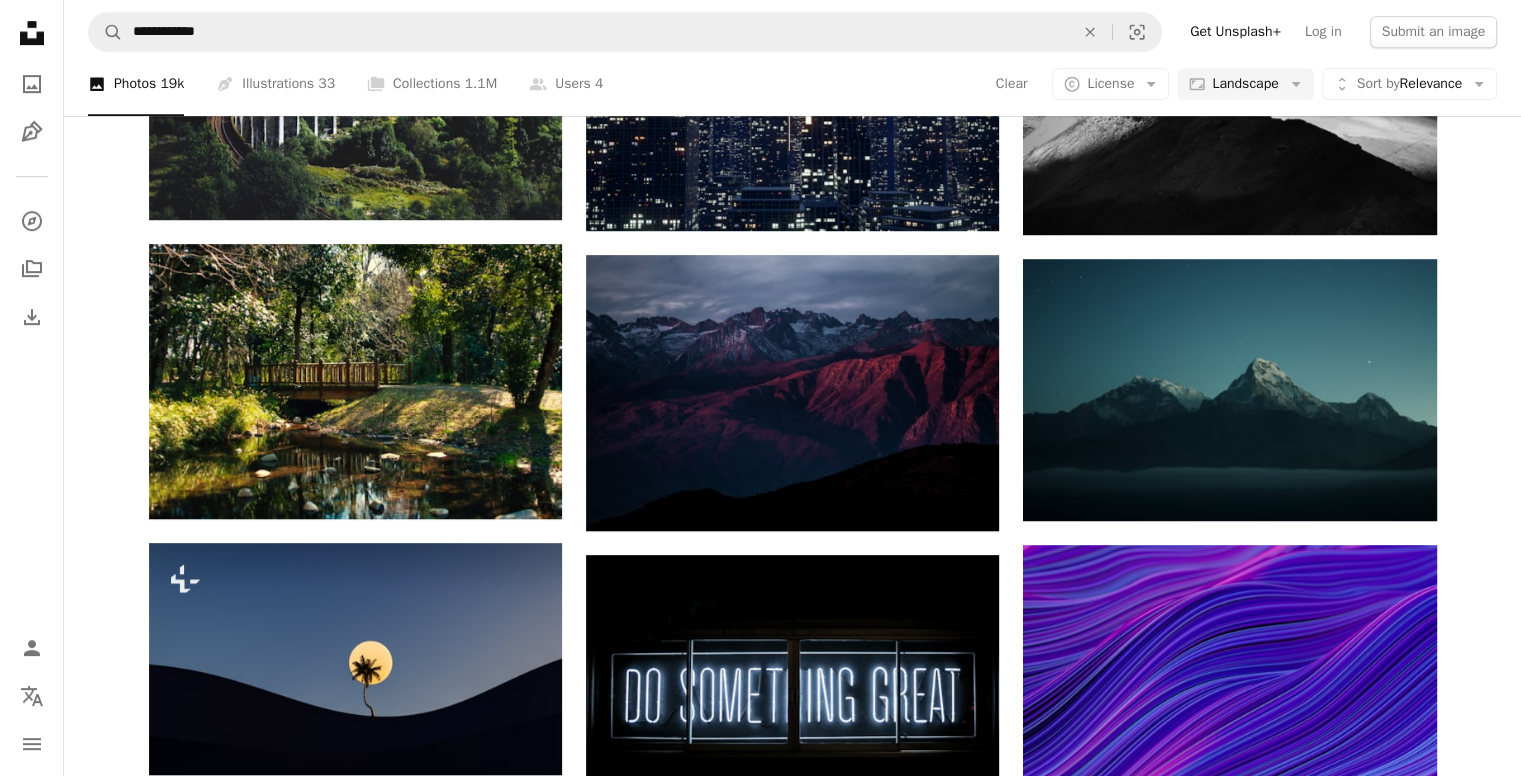scroll, scrollTop: 1600, scrollLeft: 0, axis: vertical 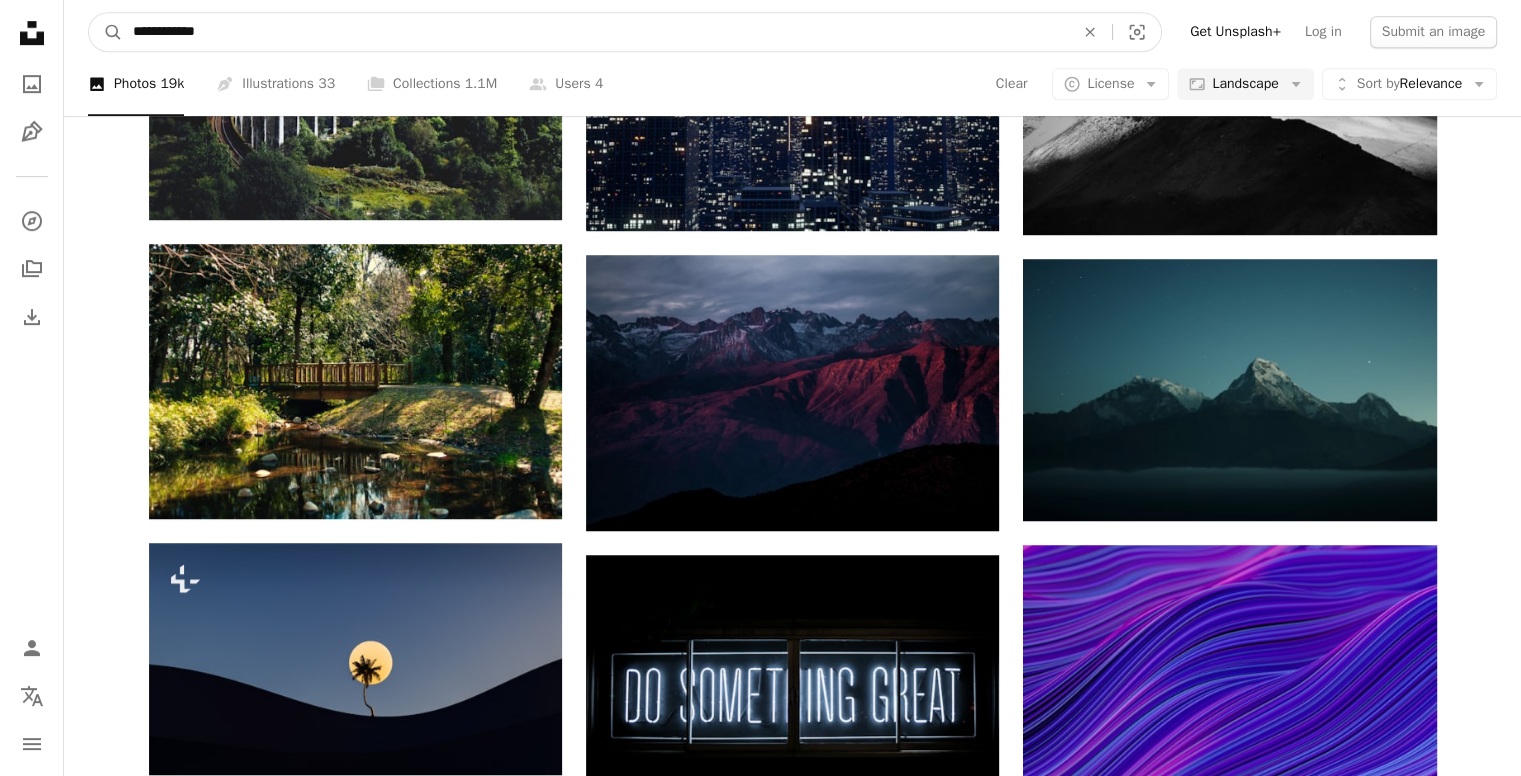 drag, startPoint x: 342, startPoint y: 30, endPoint x: 0, endPoint y: 25, distance: 342.03656 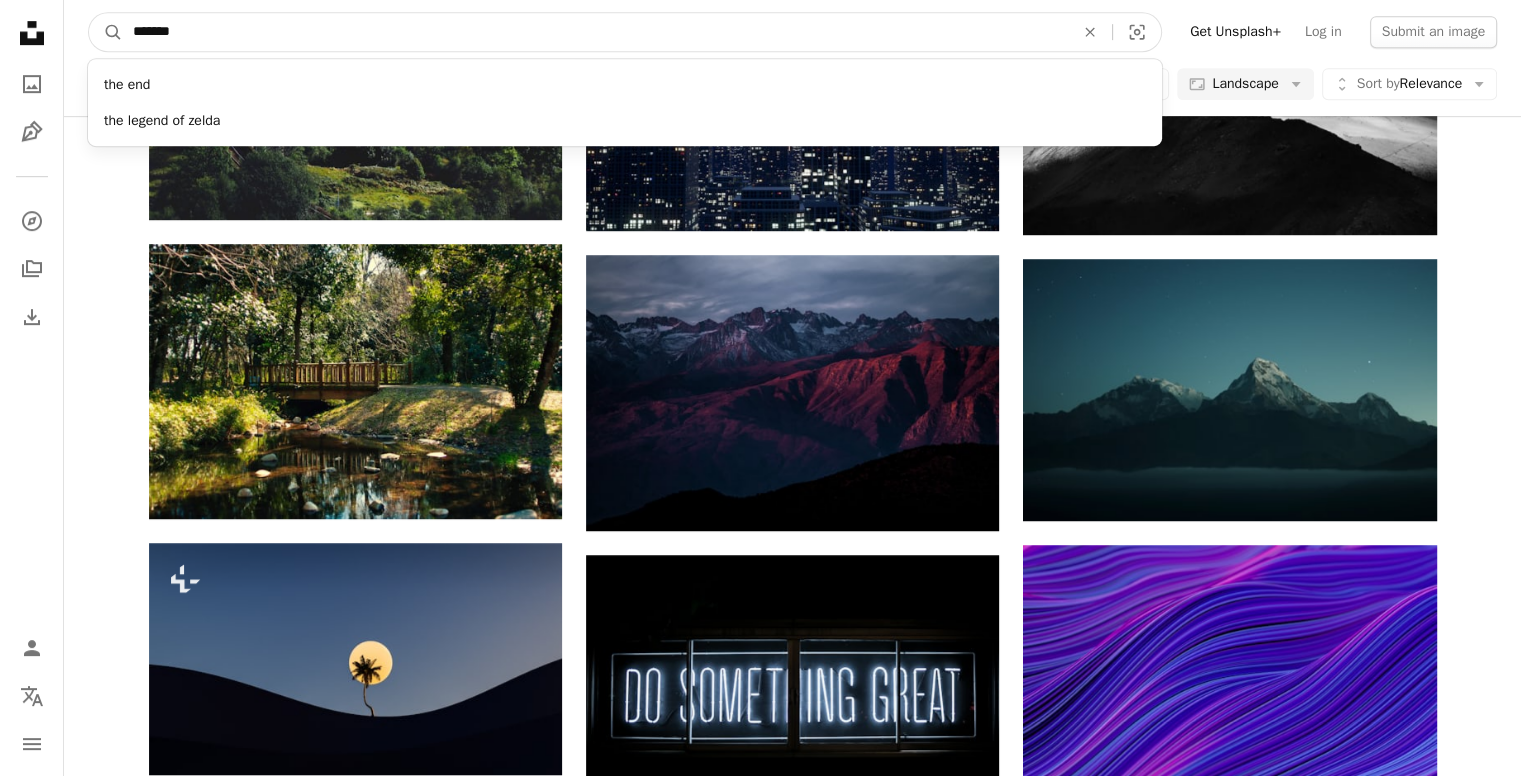 type on "********" 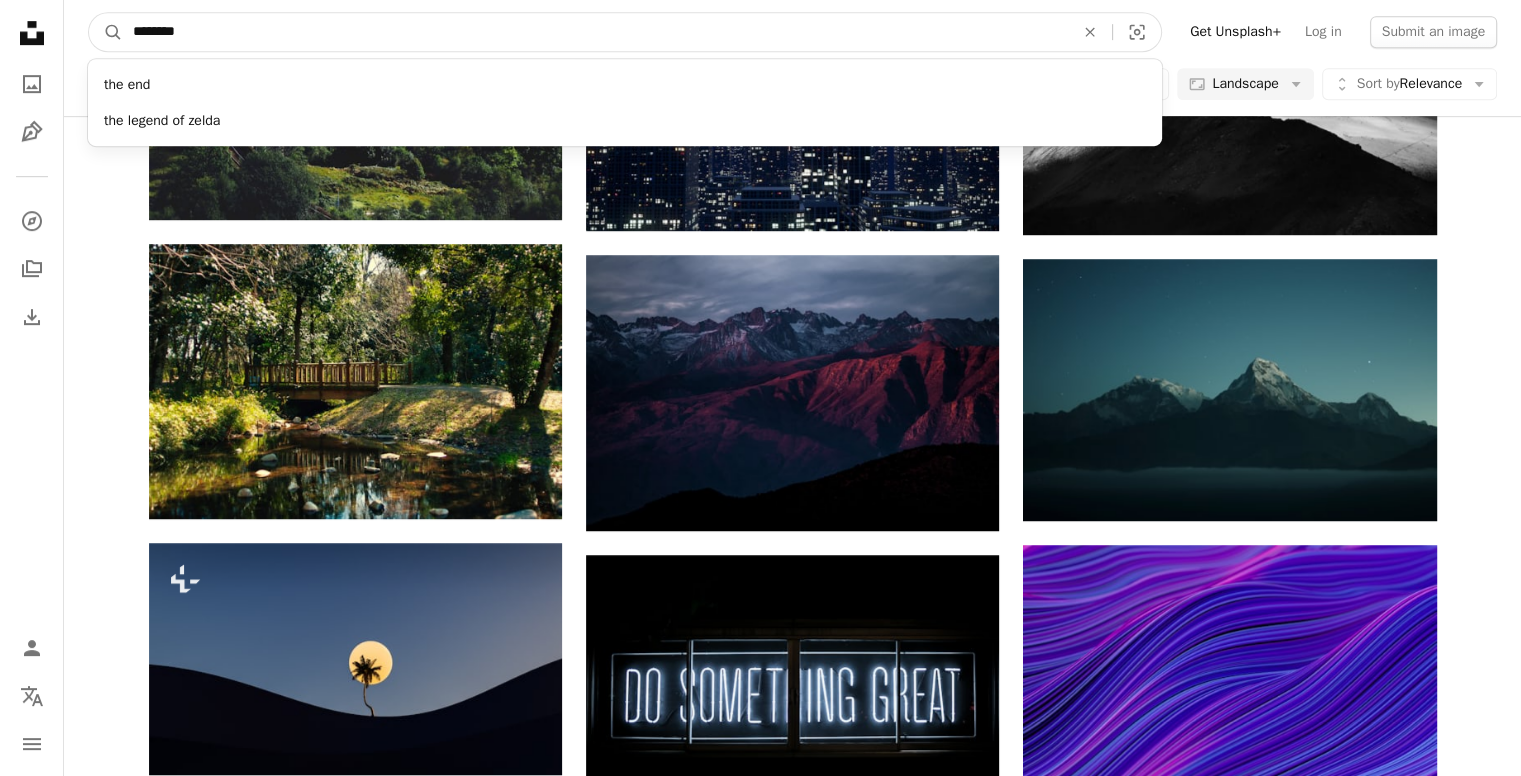 click on "A magnifying glass" at bounding box center (106, 32) 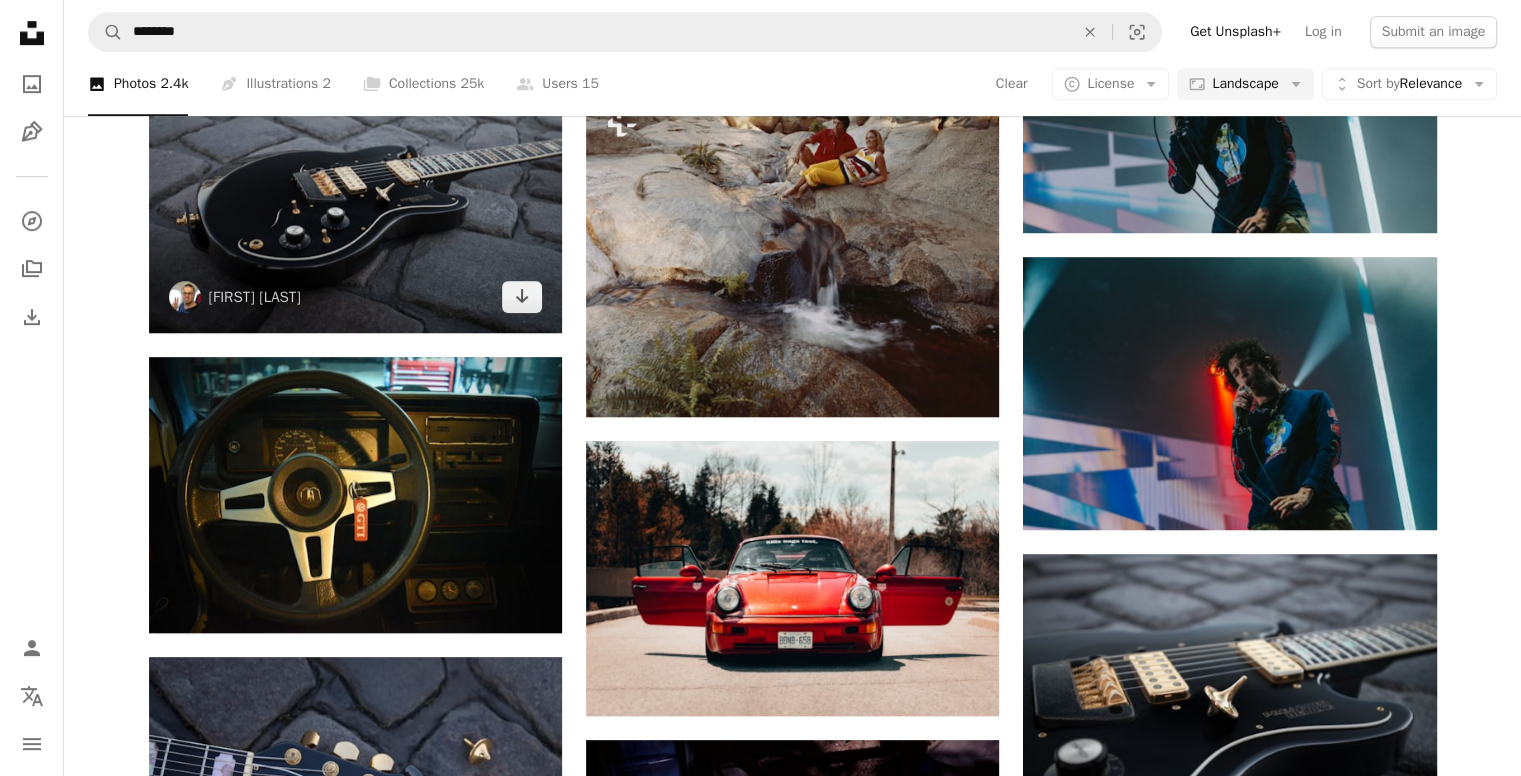 scroll, scrollTop: 1000, scrollLeft: 0, axis: vertical 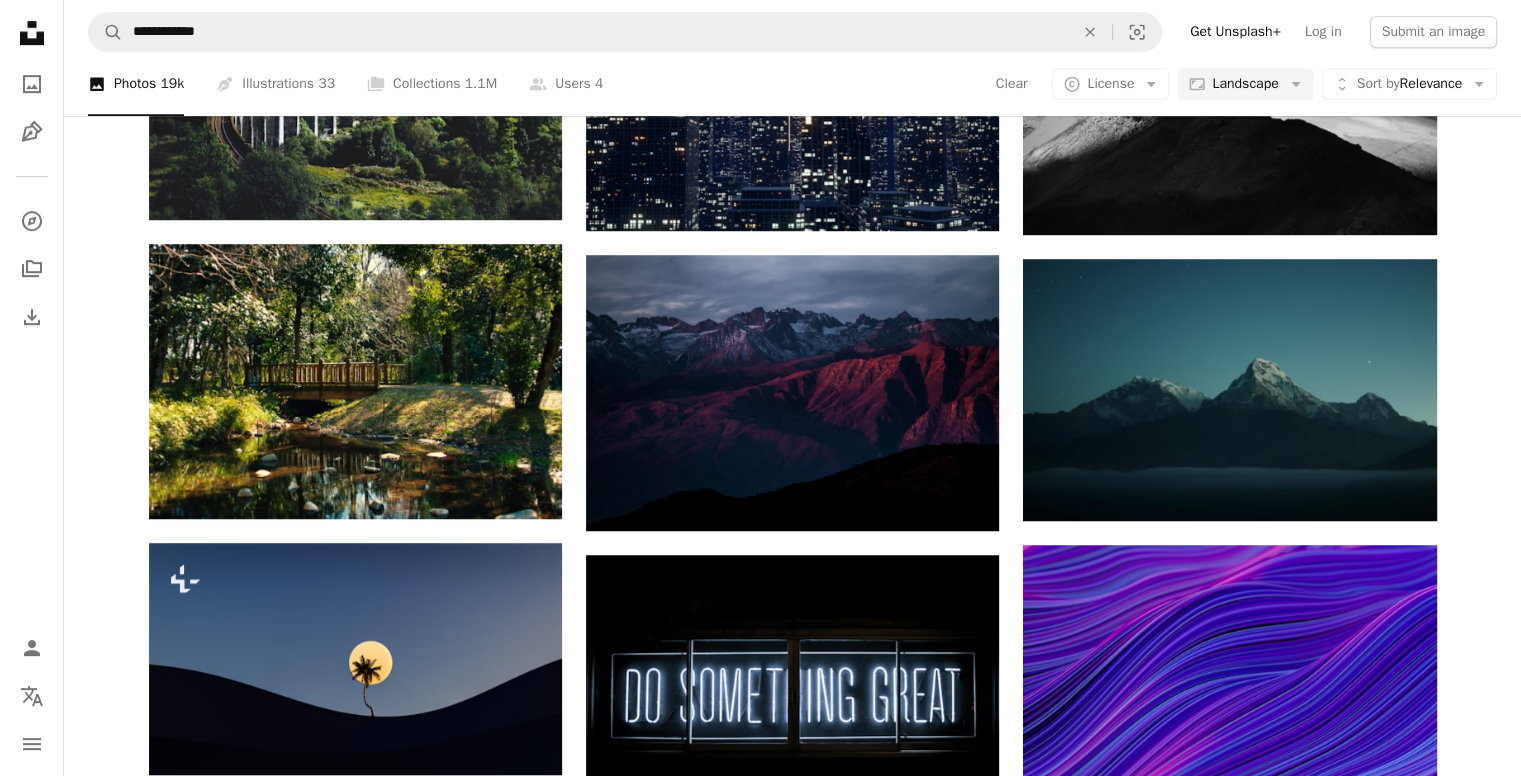 drag, startPoint x: 918, startPoint y: 700, endPoint x: 1176, endPoint y: 381, distance: 410.2743 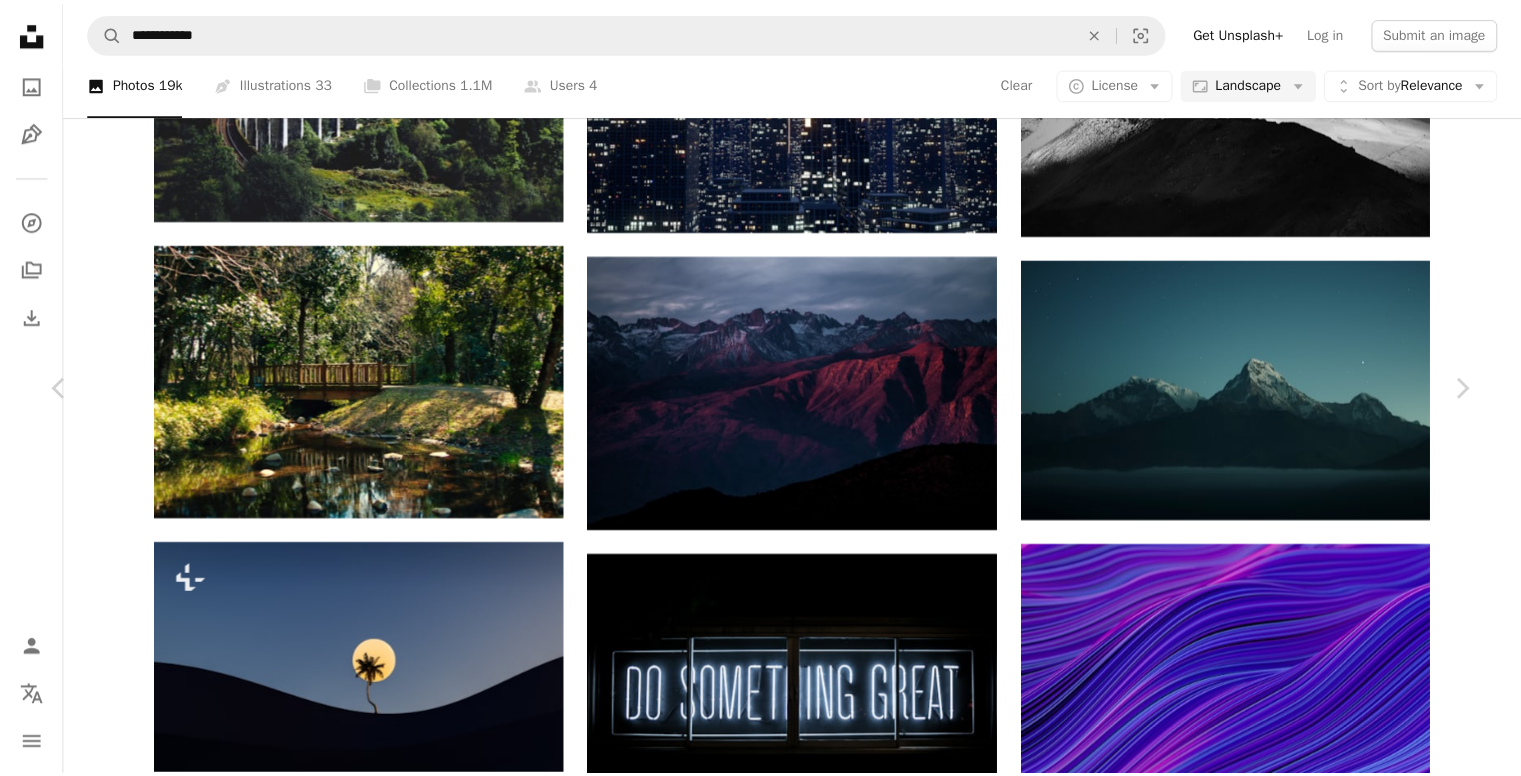 scroll, scrollTop: 5188, scrollLeft: 0, axis: vertical 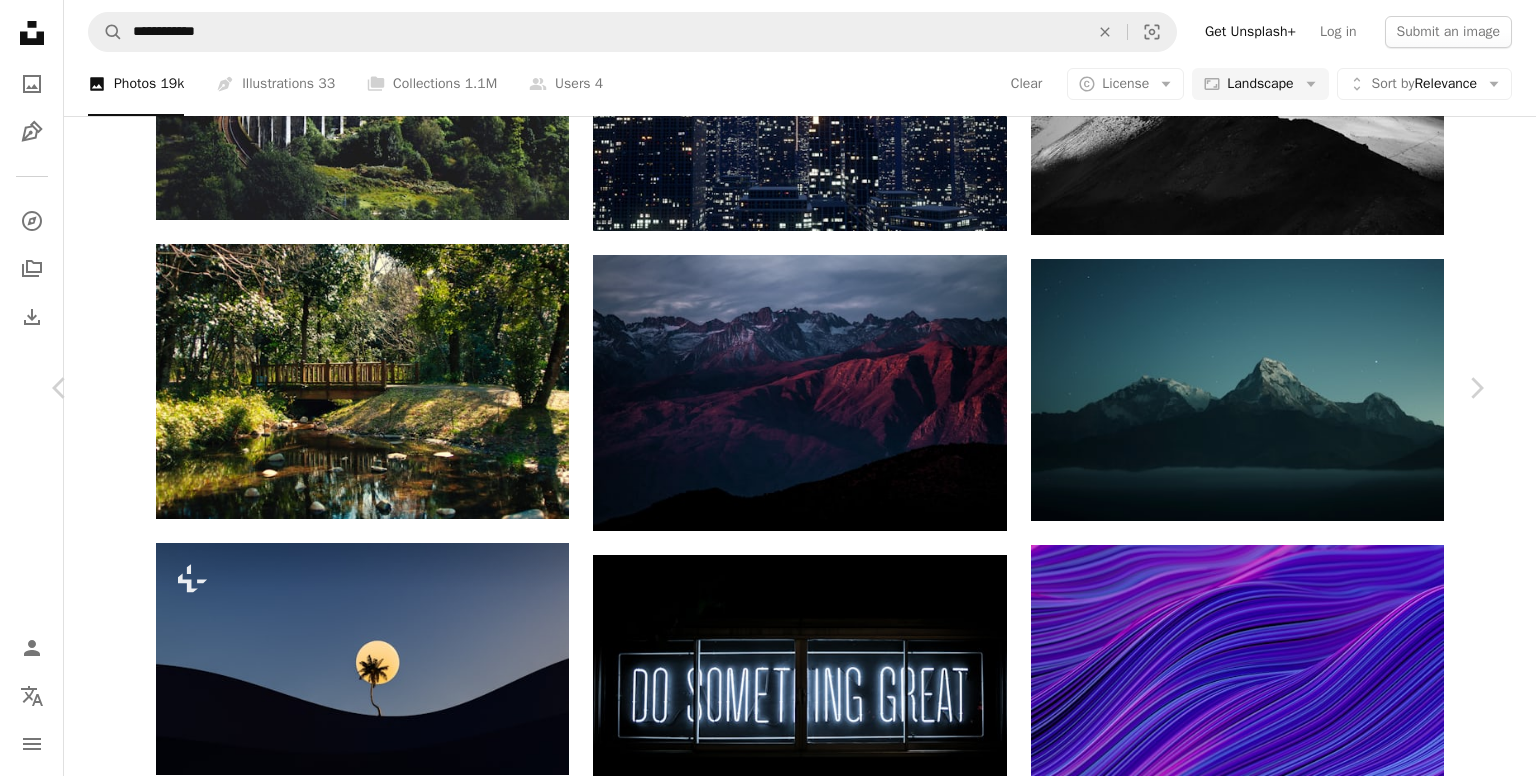 click on "An X shape Chevron left Chevron right [FIRST] [LAST] [USERNAME] A heart A plus sign Download free Chevron down Zoom in Views 77,532,983 Downloads 549,134 Featured in Photos , 3D Renders A forward-right arrow Share Info icon Info More Actions Minimalistic 3D Rendering Wallpaper in 8K Resolution. Calendar outlined Published on June 1, 2021 Safety Free to use under the Unsplash License wallpaper abstract abstract background minimalist render minimalism simple minimal background simple wallpaper simple background asthetic planes 3d art minimal art HDR Photos & Images rendering minimalisitc background texture art Free pictures Browse premium related images on iStock | Save 20% with code UNSPLASH20 Related images A heart A plus sign [FIRST] [LAST] Available for hire A checkmark inside of a circle Arrow pointing down A heart A plus sign and machines Arrow pointing down Plus sign for Unsplash+ A heart A plus sign A. C. For Unsplash+ A lock Download A heart A plus sign A heart For" at bounding box center [768, 4324] 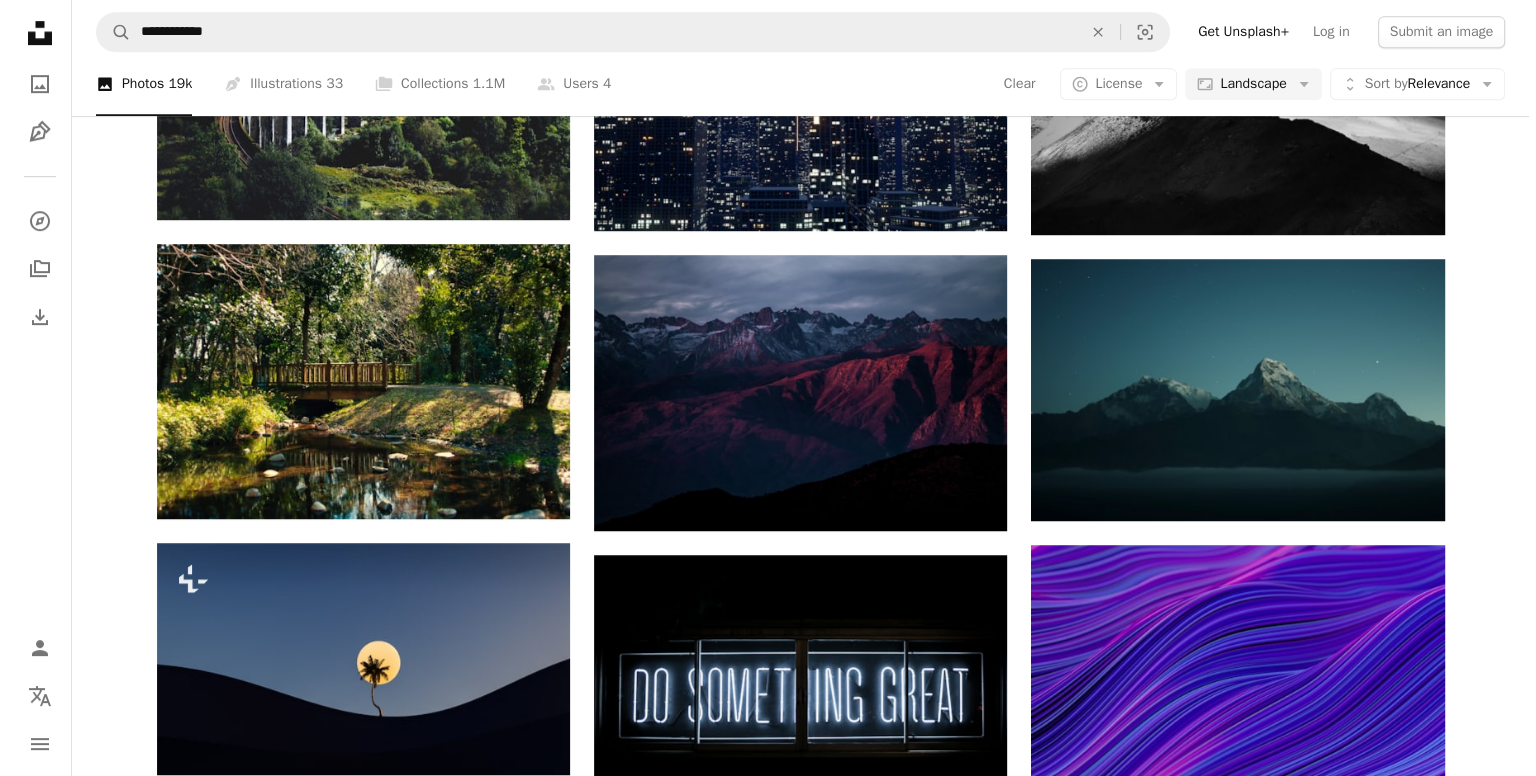 scroll, scrollTop: 9900, scrollLeft: 0, axis: vertical 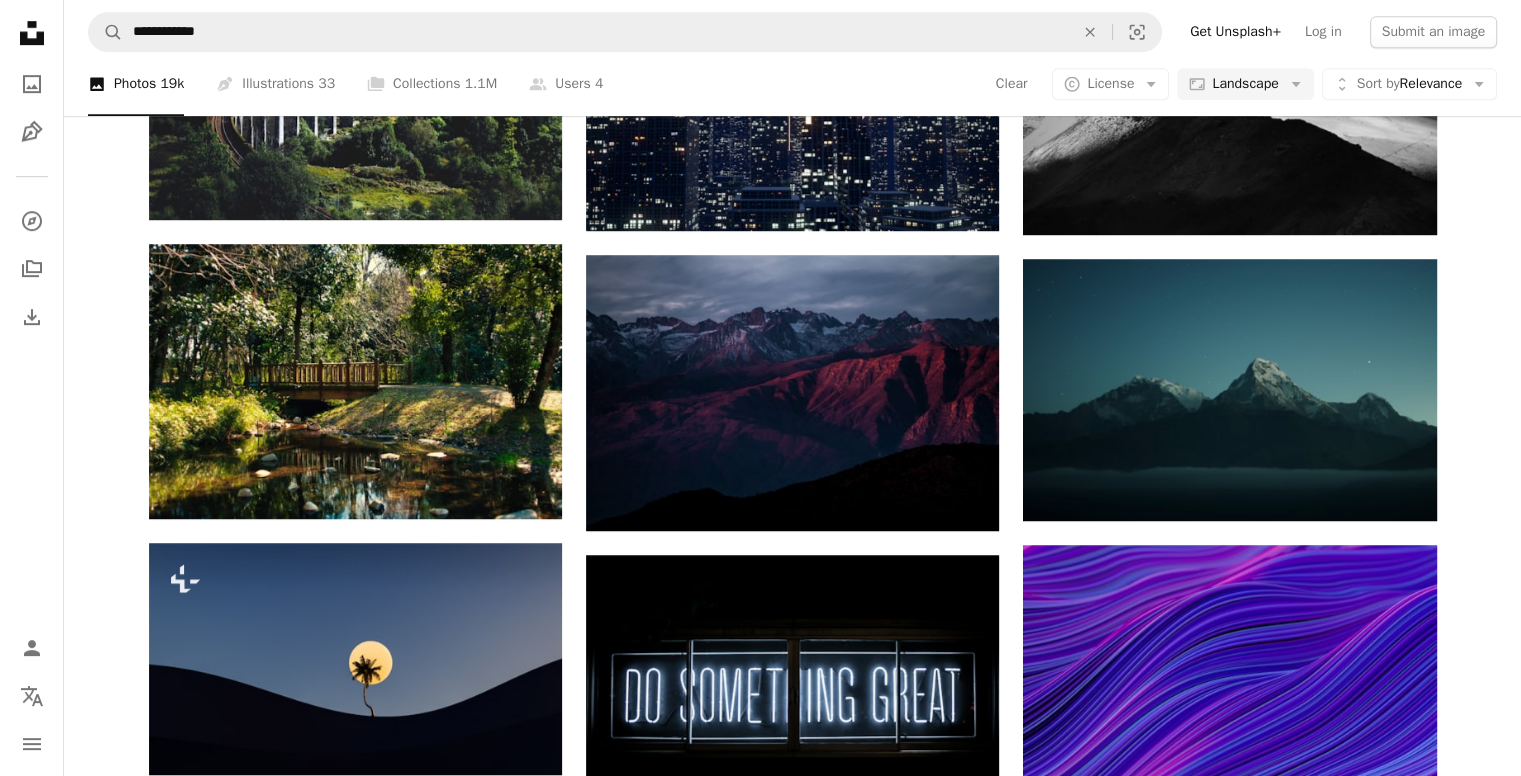 click at bounding box center (355, 9148) 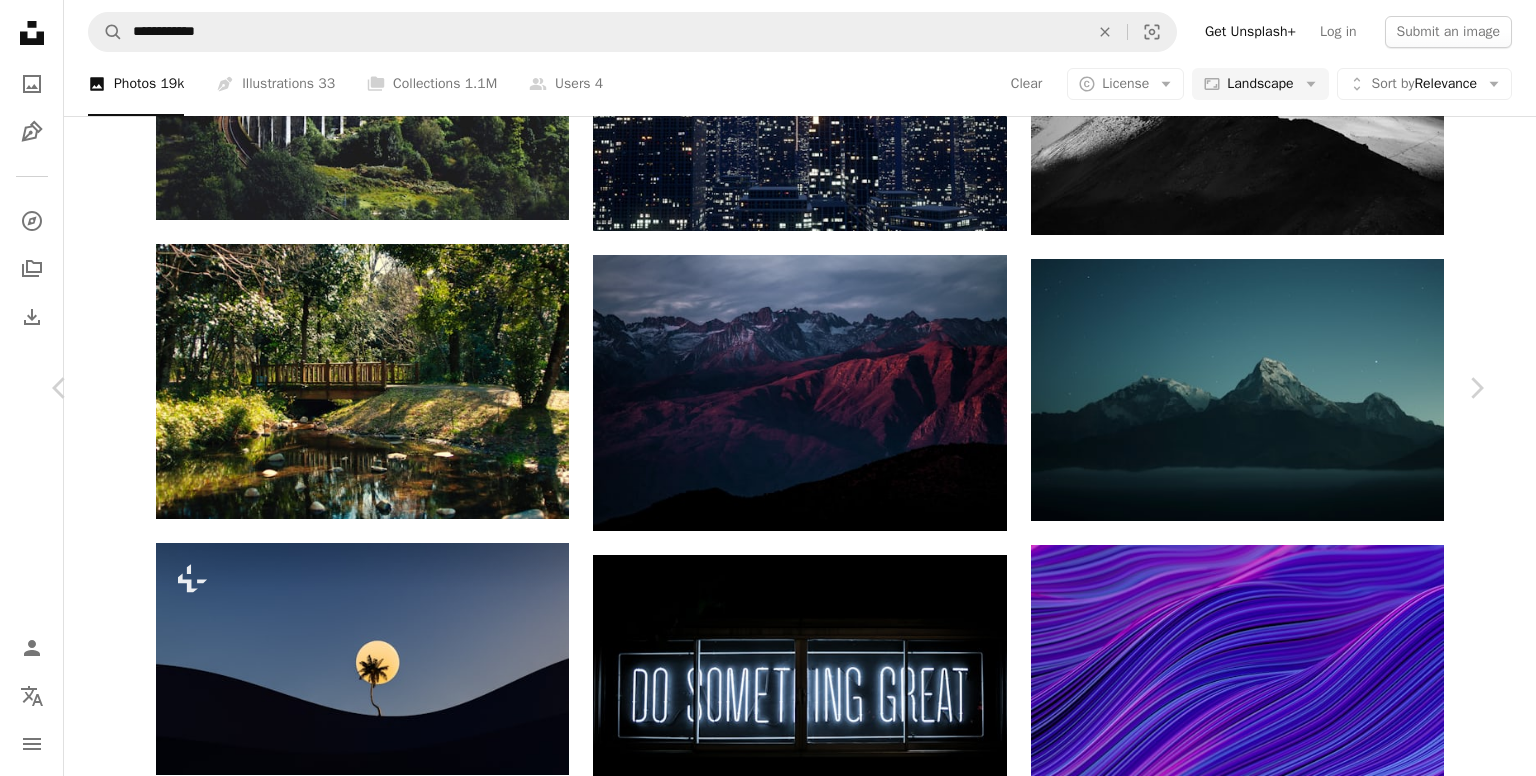 scroll, scrollTop: 8500, scrollLeft: 0, axis: vertical 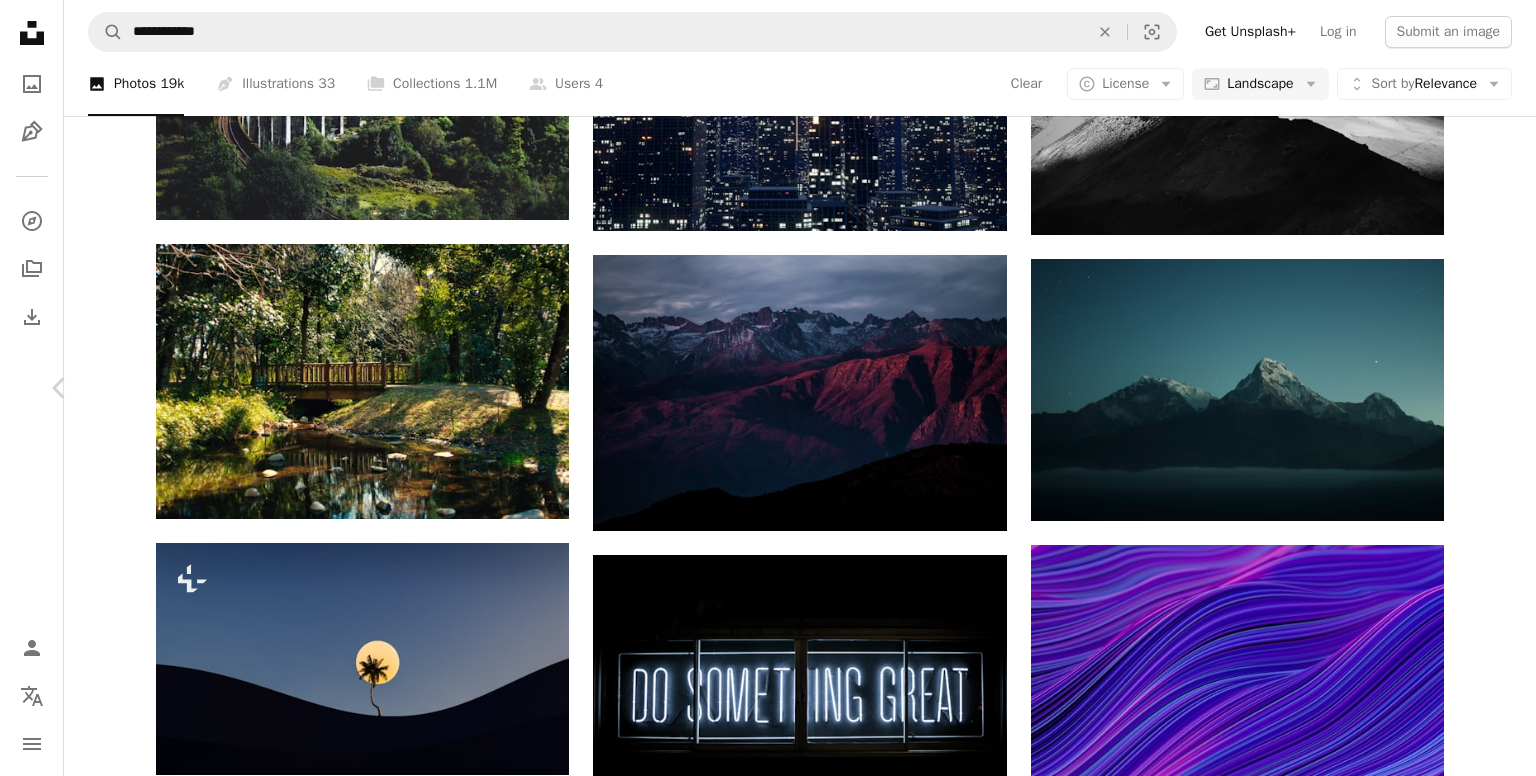 click on "Chevron right" at bounding box center [1476, 388] 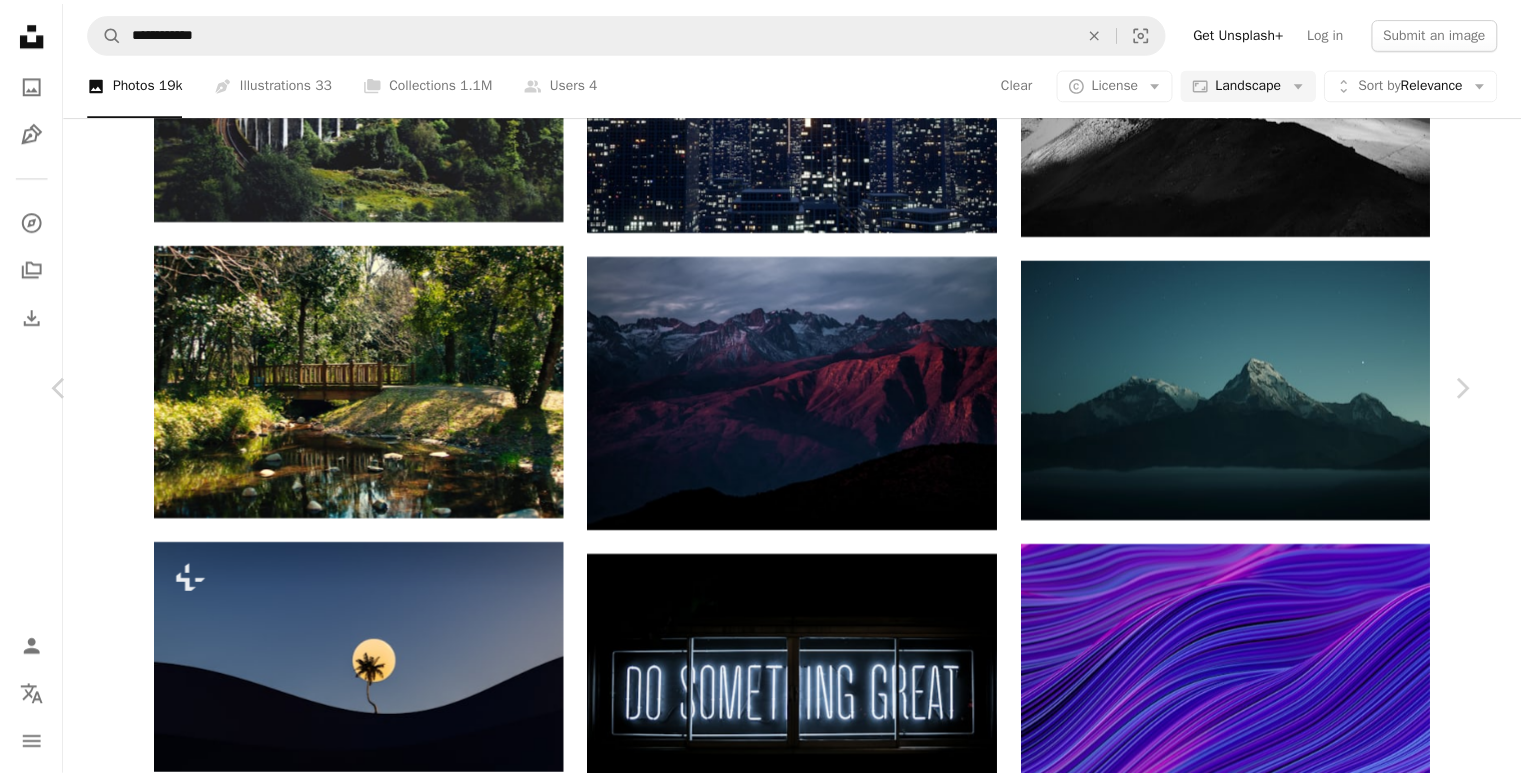 scroll, scrollTop: 0, scrollLeft: 0, axis: both 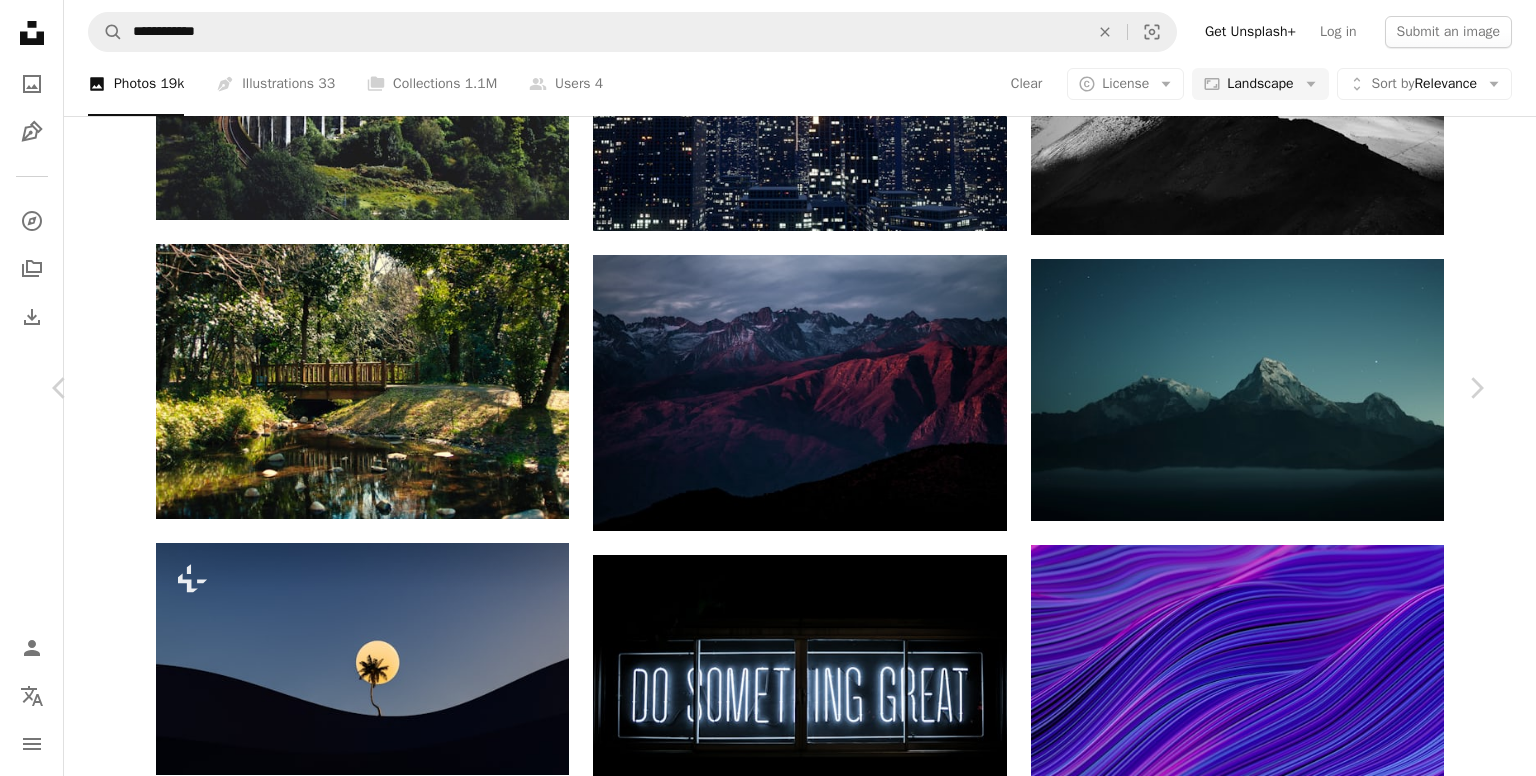 click on "An X shape Chevron left Chevron right [FIRST] [LAST] Available for hire A checkmark inside of a circle A heart A plus sign Download free Chevron down Zoom in Views 92,102 Downloads 659 A forward-right arrow Share Info icon Info More Actions Persuasion | Piece 3 of 7 | Blender 3D, EEVEE, 8K Resolution Calendar outlined Published on December [MONTH], [YEAR] Safety Free to use under the Unsplash License wallpaper 4K Images abstract blue screensaver artwork 3d render render psychedelic trippy blender wall paper computer background screen saver art work swirls rad outdoors accessory accessories Free pictures Browse premium related images on iStock | Save 20% with code UNSPLASH20 View more on iStock ↗ Related images A heart A plus sign [FIRST] [LAST] Available for hire A checkmark inside of a circle Arrow pointing down Plus sign for Unsplash+ A heart A plus sign Designiments For Unsplash+ A lock Download A heart A plus sign [FIRST] [LAST] Available for hire A checkmark inside of a circle Arrow pointing down Plus sign for Unsplash+ A heart A plus sign" at bounding box center (768, 12554) 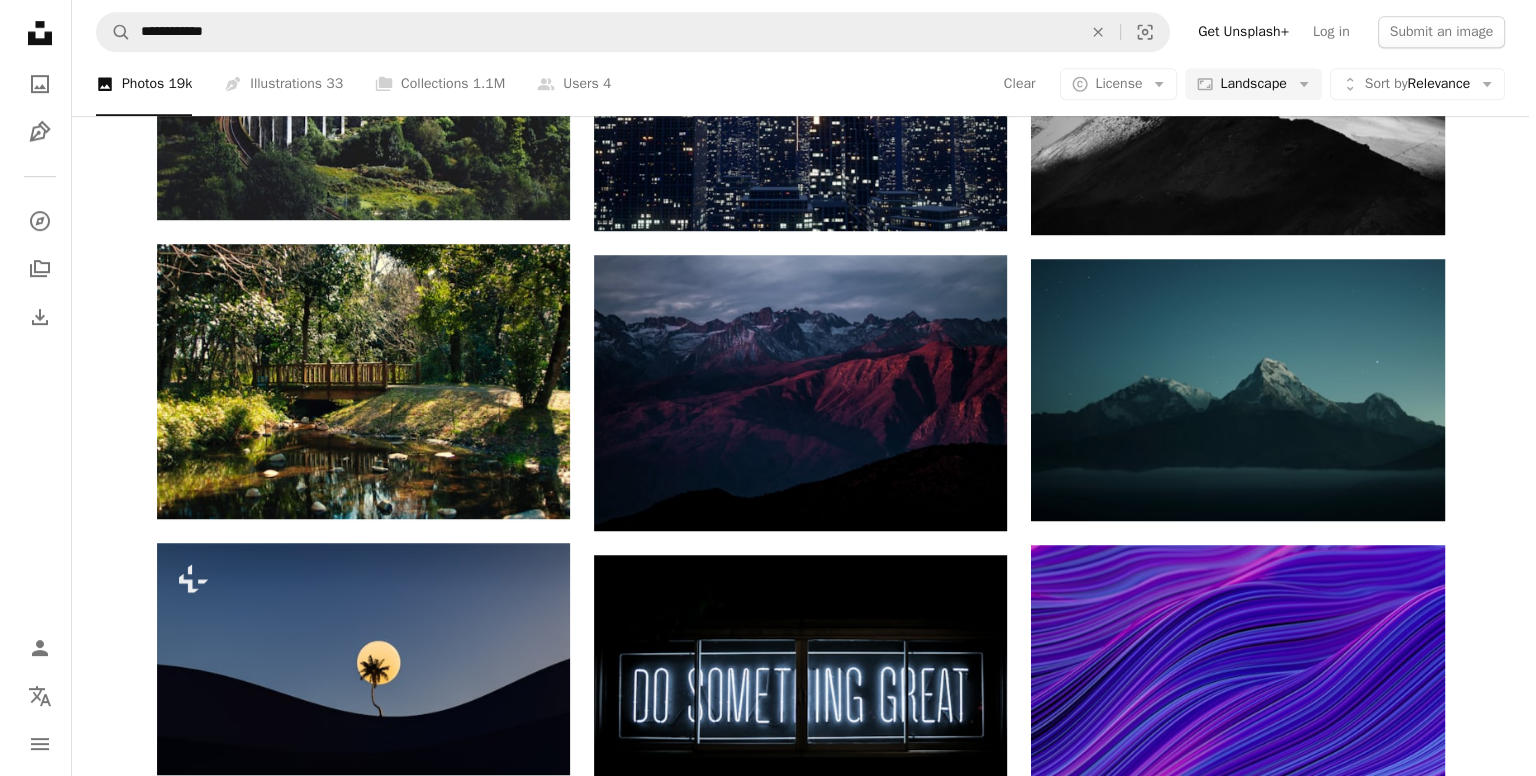 scroll, scrollTop: 13600, scrollLeft: 0, axis: vertical 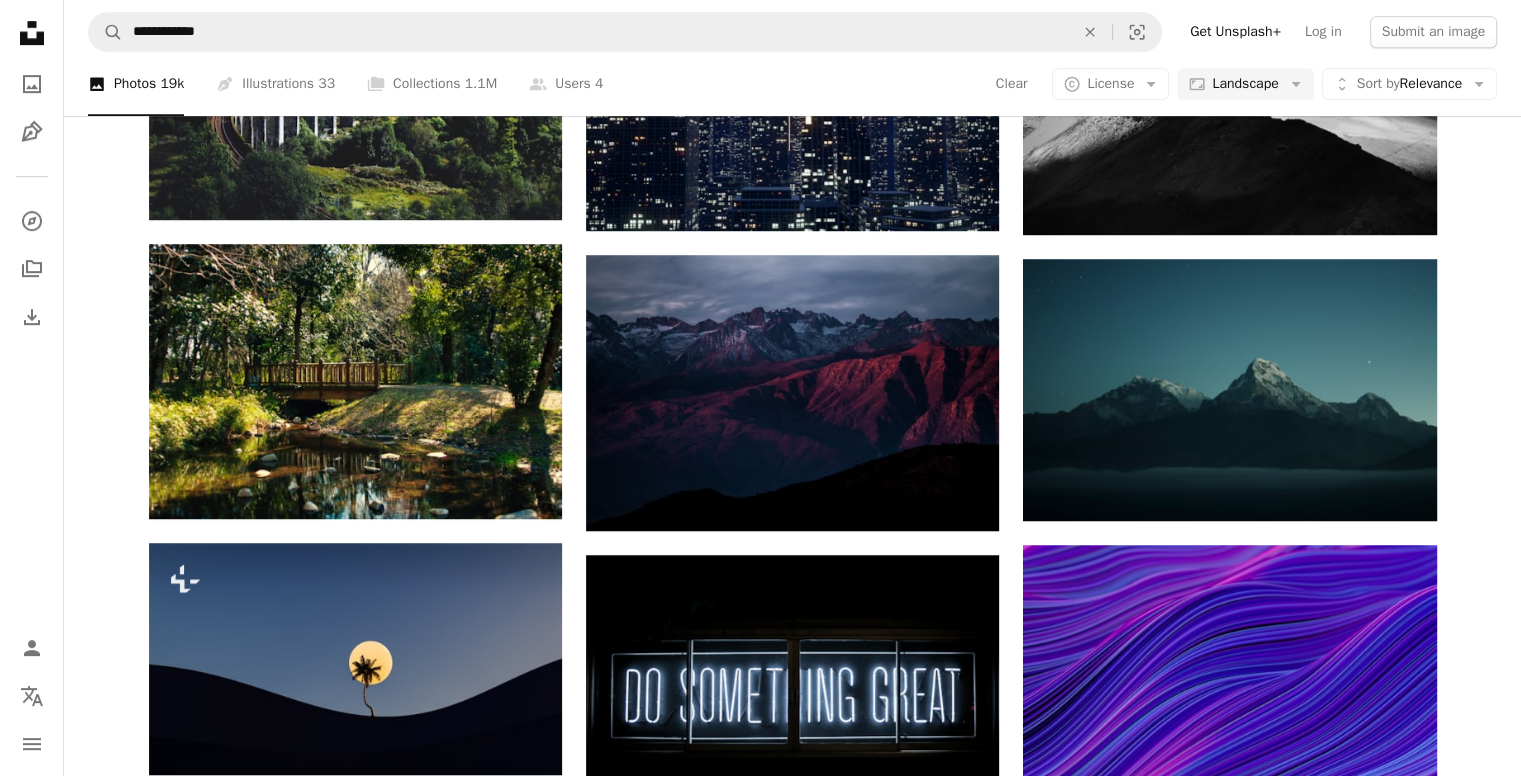 click at bounding box center (792, 12769) 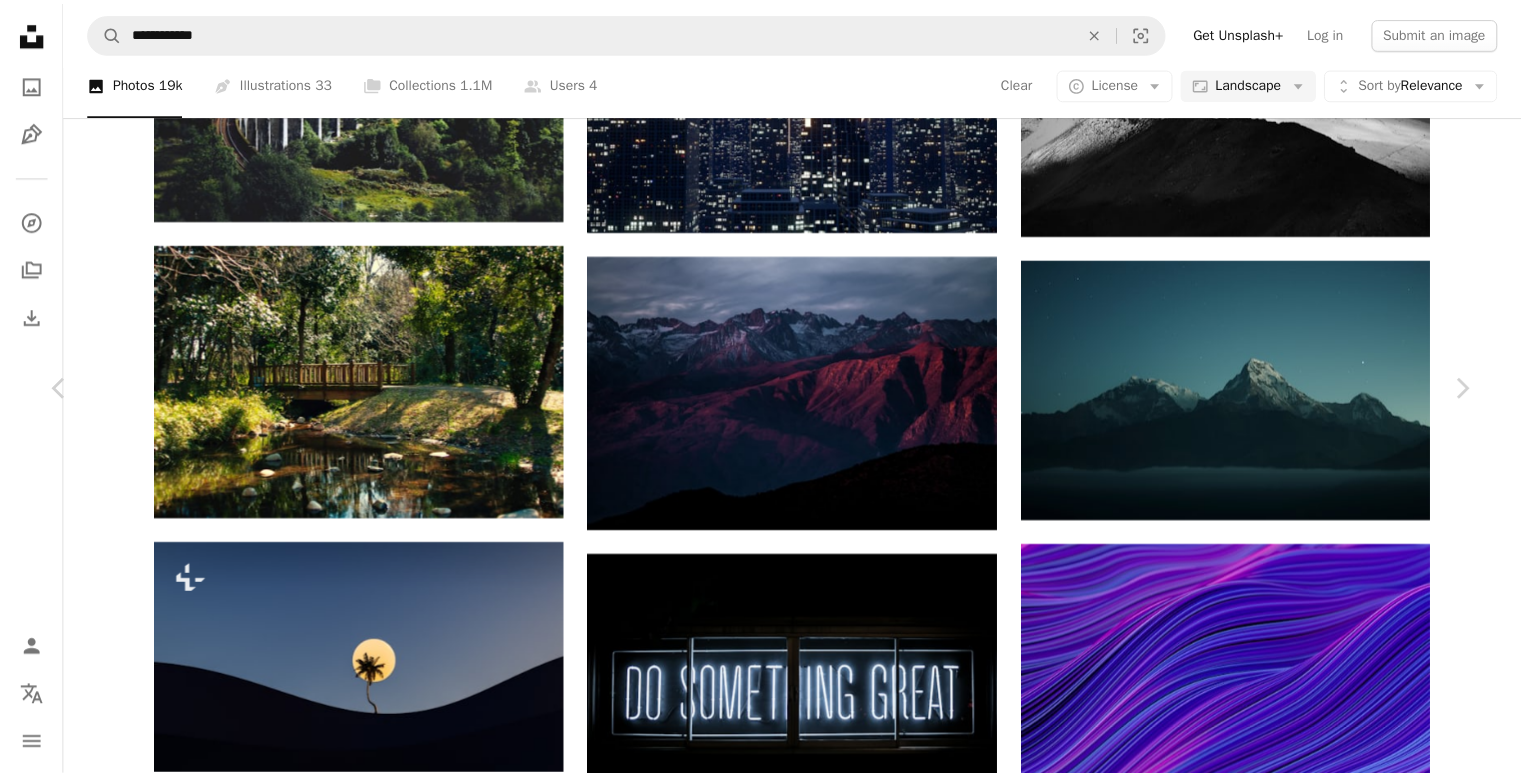 scroll, scrollTop: 0, scrollLeft: 0, axis: both 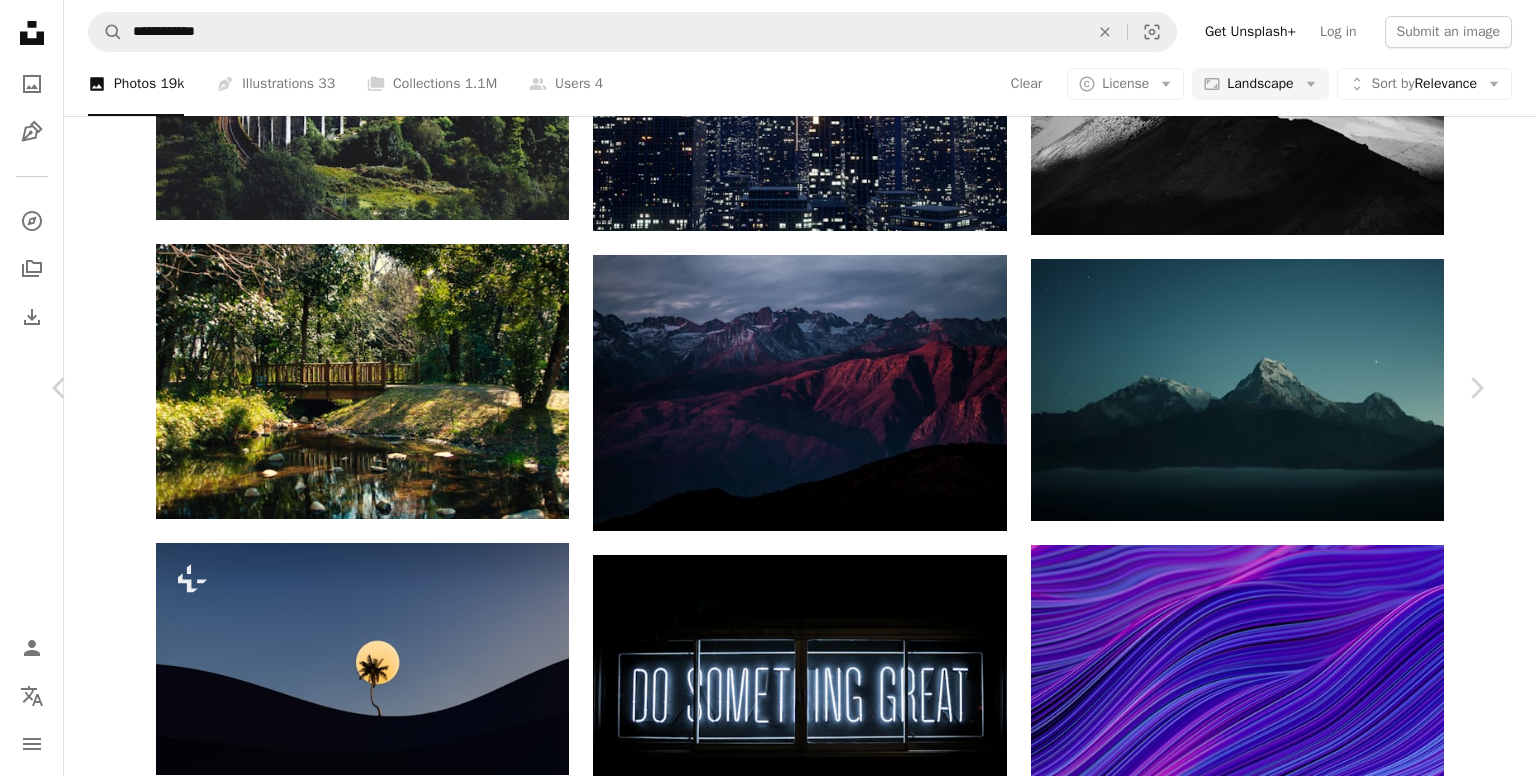 click on "An X shape Chevron left Chevron right [FIRST] [LAST] [FIRST] A heart A plus sign Download free Chevron down Zoom in Views 84,425,049 Downloads 446,819 Featured in Photos ,  Back To School ,  Textures A forward-right arrow Share Info icon Info More Actions 有时候我们自己喜欢一张照片
不是因为它的构图，它的色调
而是刚好遇上 那一刻的心情 A map marker [CITY], [STATE], [COUNTRY] Calendar outlined Published on  [DATE], [YEAR] Camera OnePlus, ONEPLUS A5000 Safety Free to use under the  Unsplash License wallpaper black blue light phone white color red orange minimalist line doors academia solid color wallpaper minimalist background mobile photography moment school hallway lockers vsco Backgrounds Browse premium related images on iStock  |  Save 20% with code UNSPLASH20 View more on iStock  ↗ Related images A heart A plus sign [FIRST] [LAST] Arrow pointing down A heart A plus sign [FIRST] [LAST] Available for hire A checkmark inside of a circle Arrow pointing down A heart 36B" at bounding box center (768, 16294) 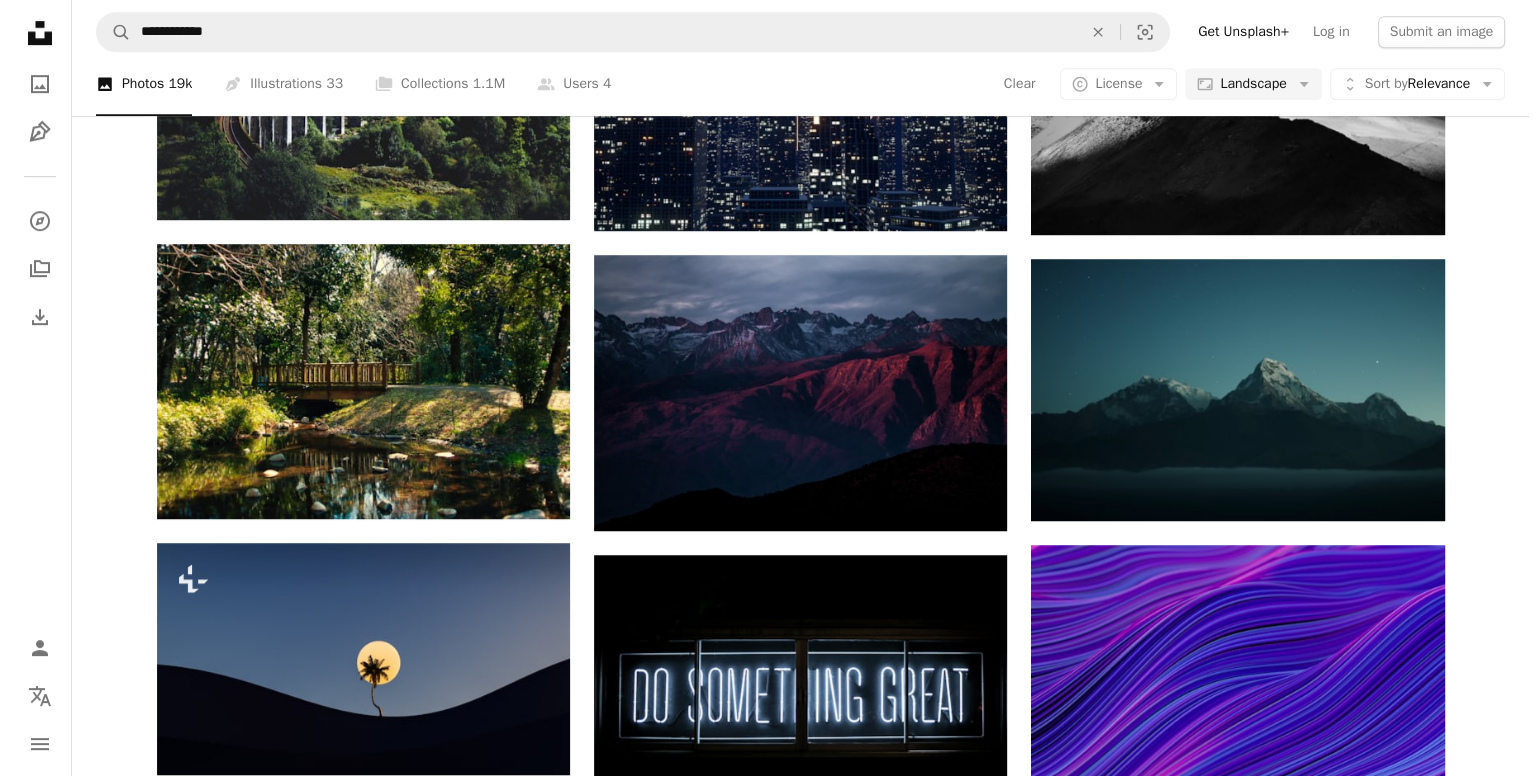 scroll, scrollTop: 26100, scrollLeft: 0, axis: vertical 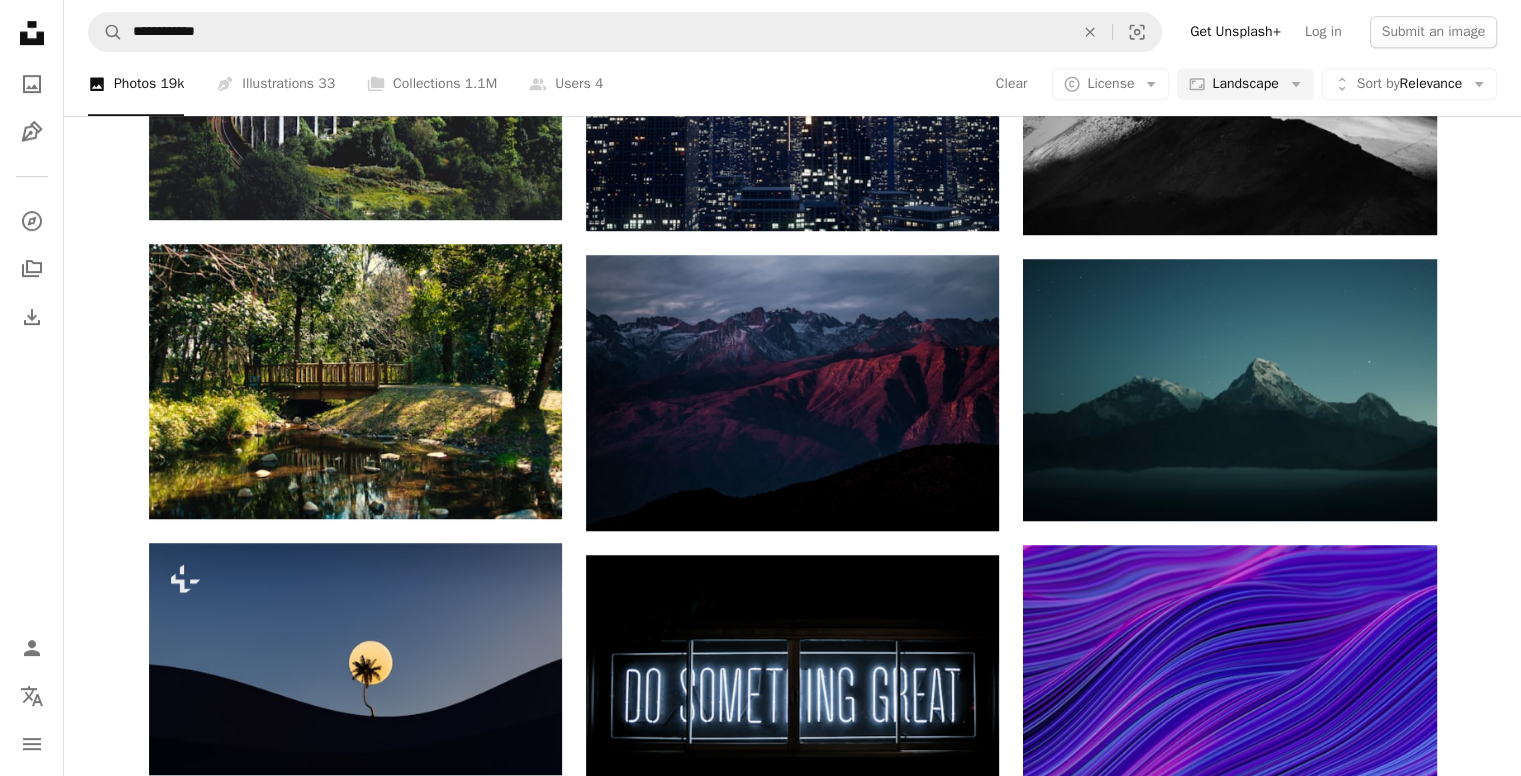 click at bounding box center [1229, 25517] 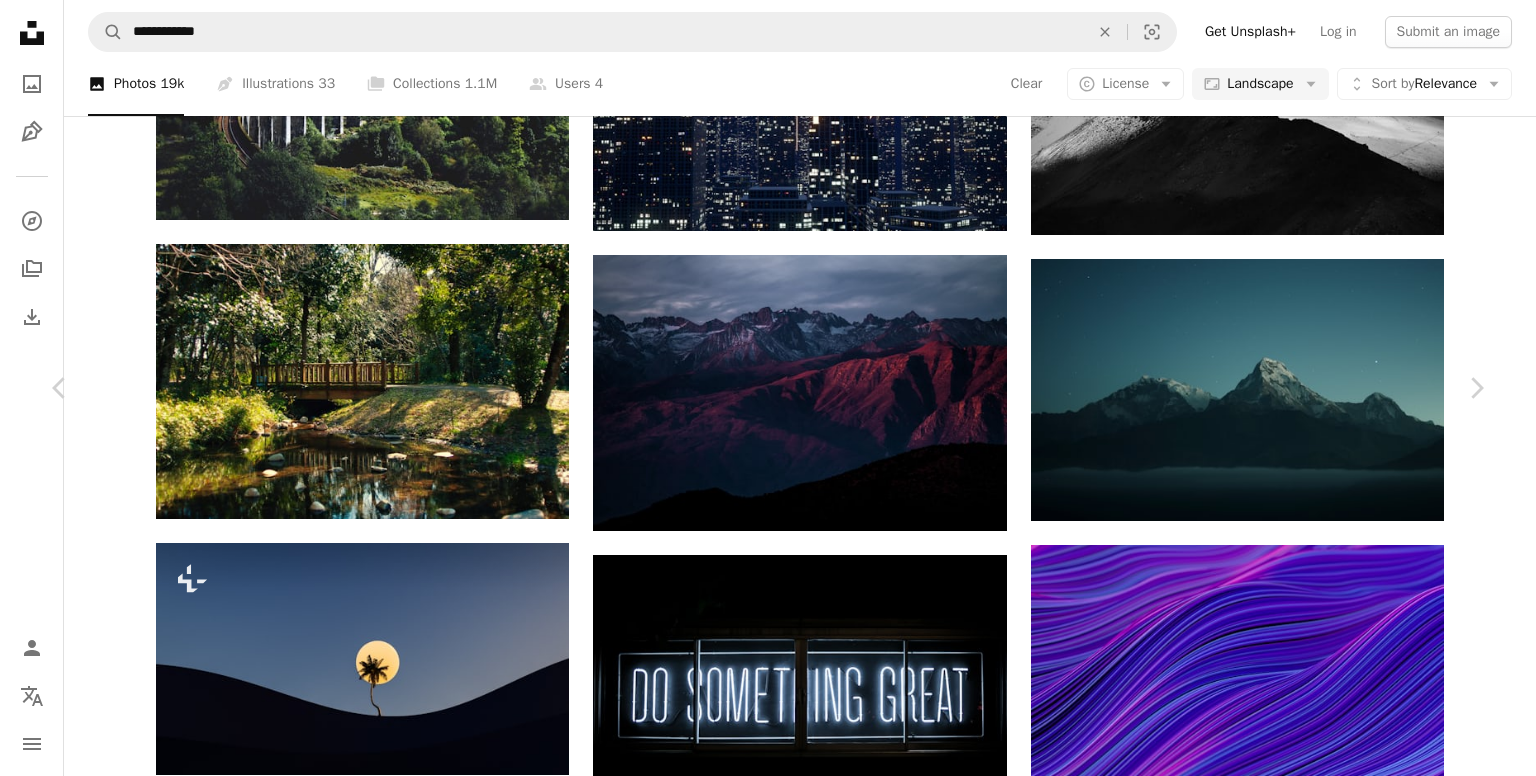 scroll, scrollTop: 1200, scrollLeft: 0, axis: vertical 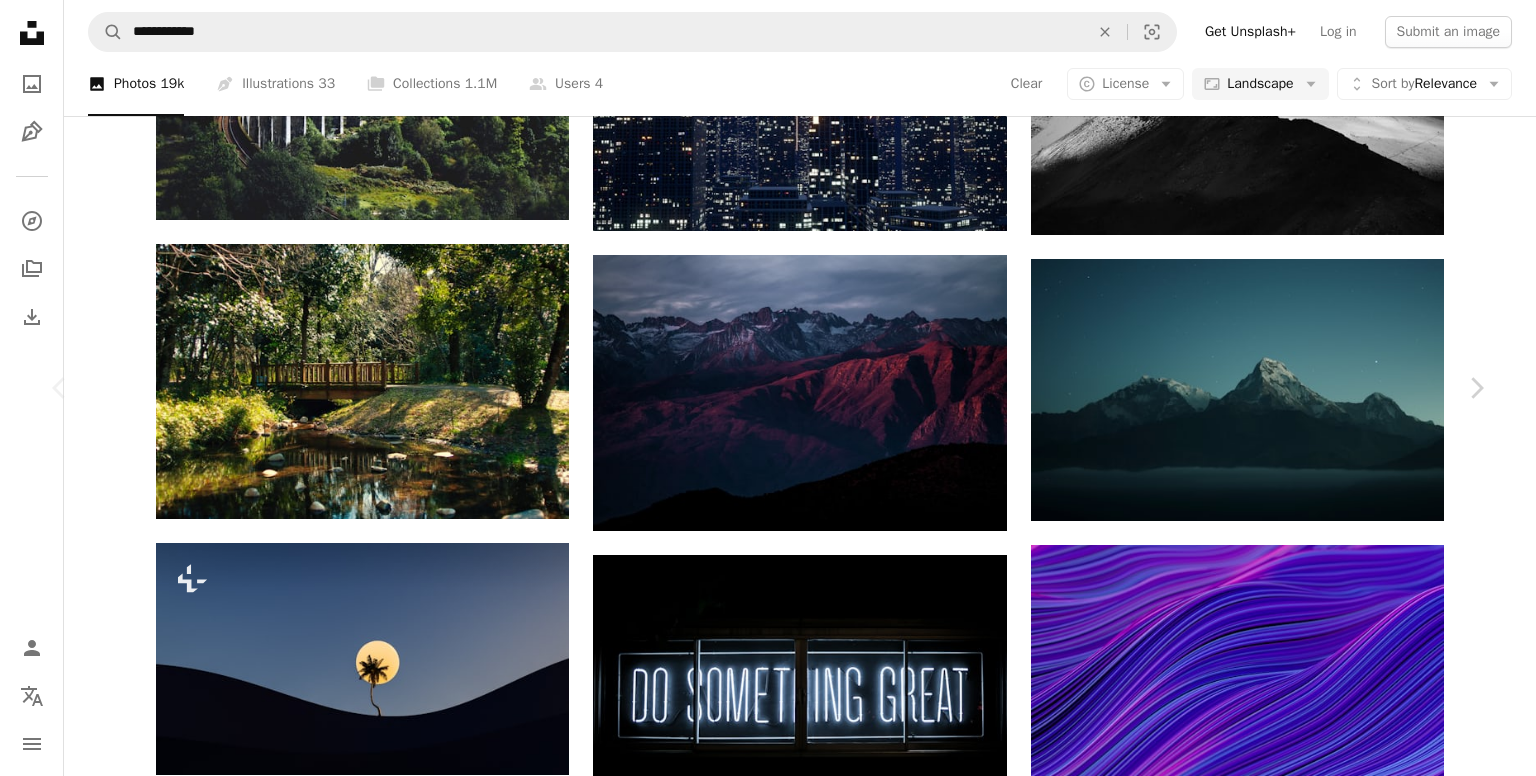 click on "Download free" at bounding box center [1287, 29246] 